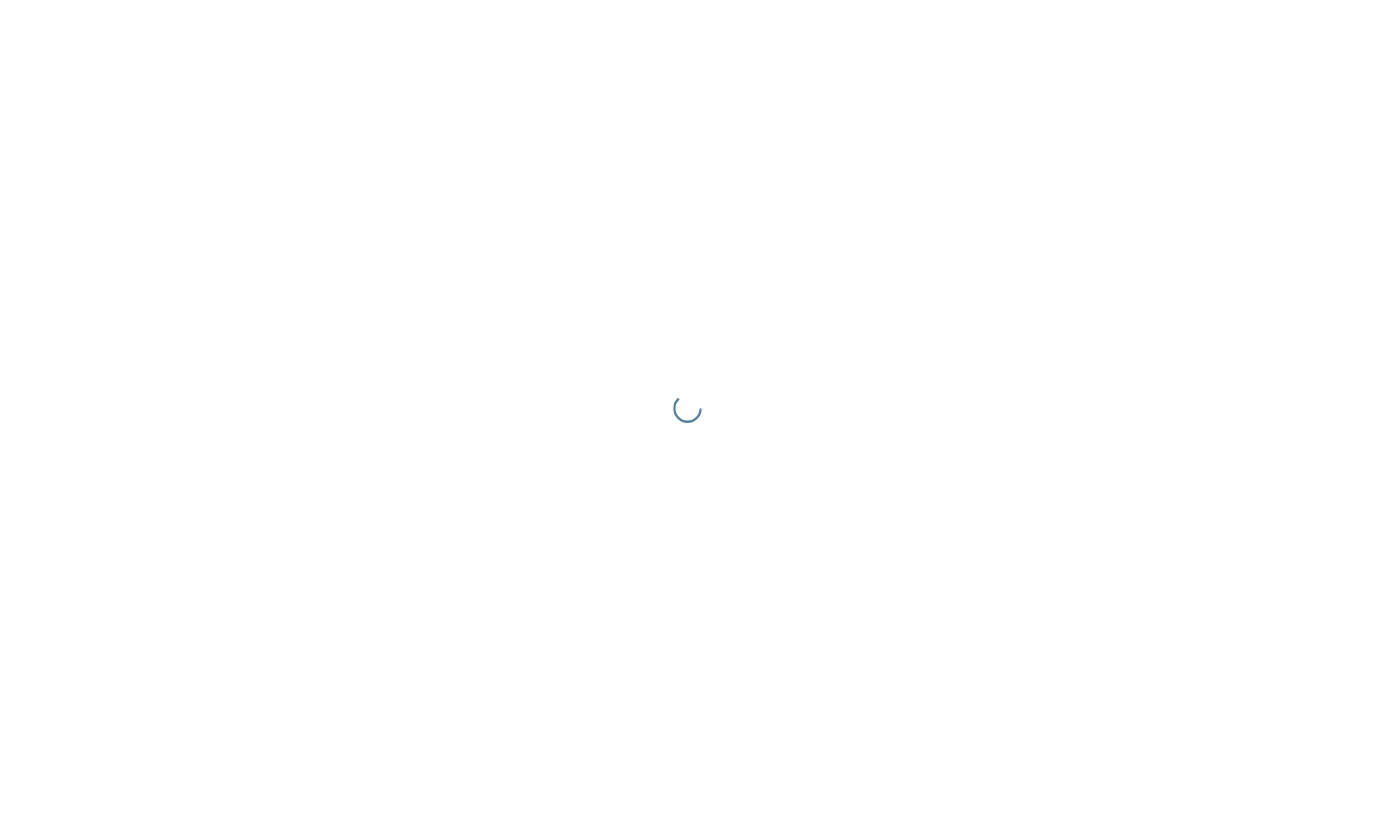 scroll, scrollTop: 0, scrollLeft: 0, axis: both 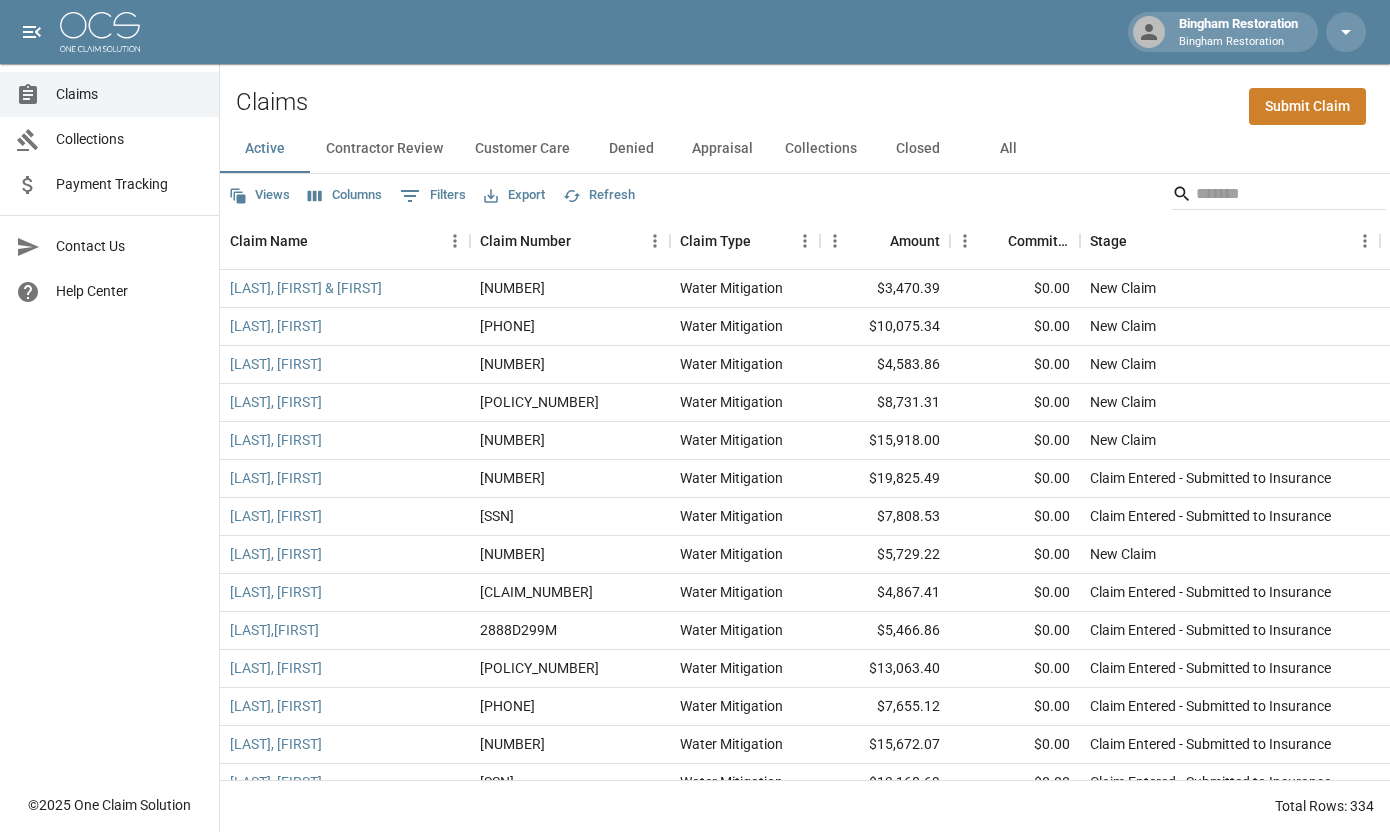 click on "Submit Claim" at bounding box center [1307, 106] 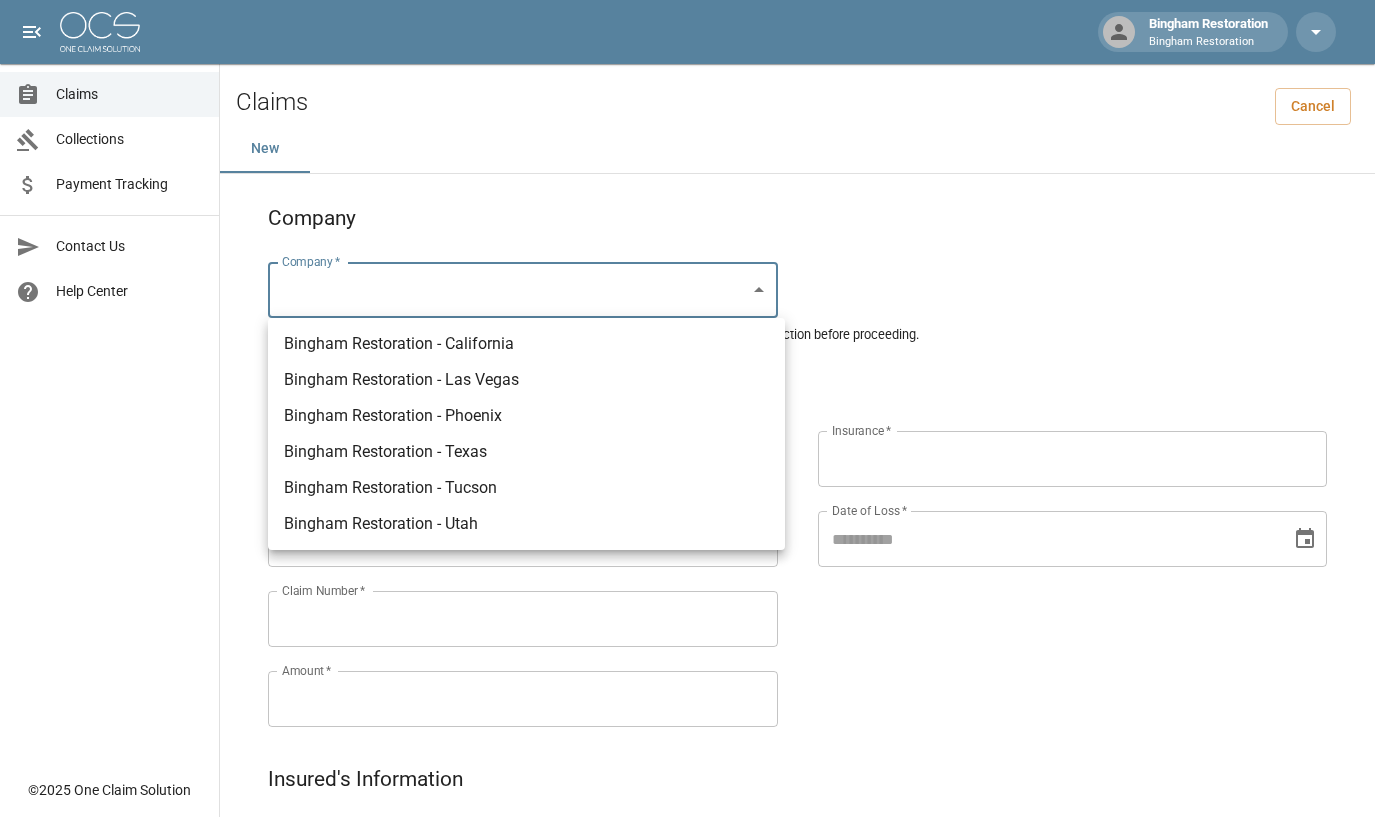 click on "Bingham Restoration Bingham Restoration Claims Collections Payment Tracking Contact Us Help Center ©  2025   One Claim Solution Claims Cancel New Company Company   * ​ Company   * Please ensure you select the correct company to submit your claim. Double-check your selection before proceeding. Claim Information Claim Type   * ​ Claim Type   * Claim Name   * Claim Name   * Claim Number   * Claim Number   * Amount   * Amount   * Insurance   * Insurance   * Date of Loss   * Date of Loss   * Insured's Information Property Owner   * Property Owner   * Mailing Address   * Mailing Address   * Mailing City   * Mailing City   * Mailing State   * Mailing State   * Mailing Zip   * Mailing Zip   * Phone Number   * Phone Number   * Alt. Phone Number Alt. Phone Number Email Email Documentation Invoice (PDF)* ​ Upload file(s) Invoice (PDF)* Work Authorization* ​ Upload file(s) Work Authorization* Photo Link Photo Link ​ Upload file(s) Testing ​ ​" at bounding box center [687, 921] 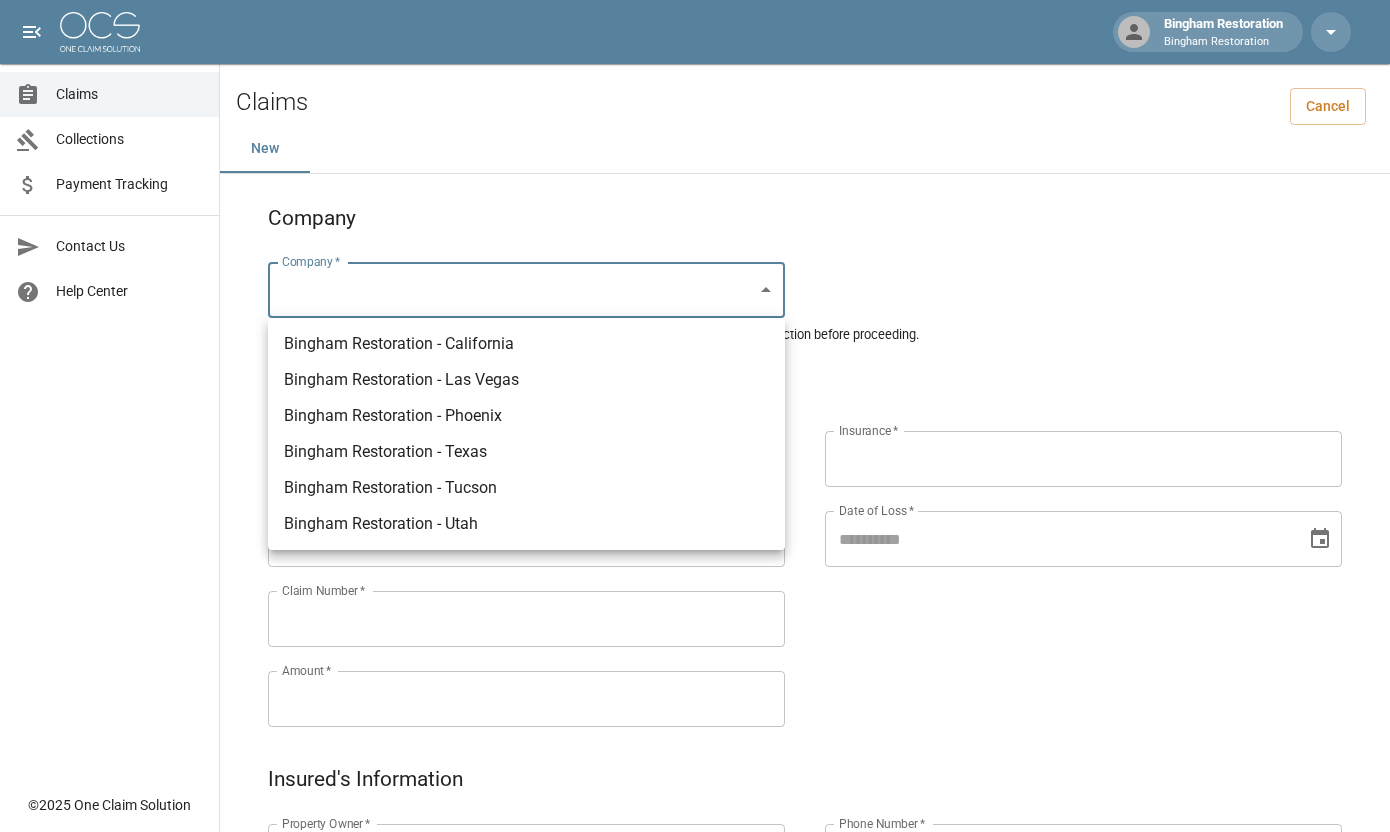 click on "Bingham Restoration - Phoenix" at bounding box center (526, 416) 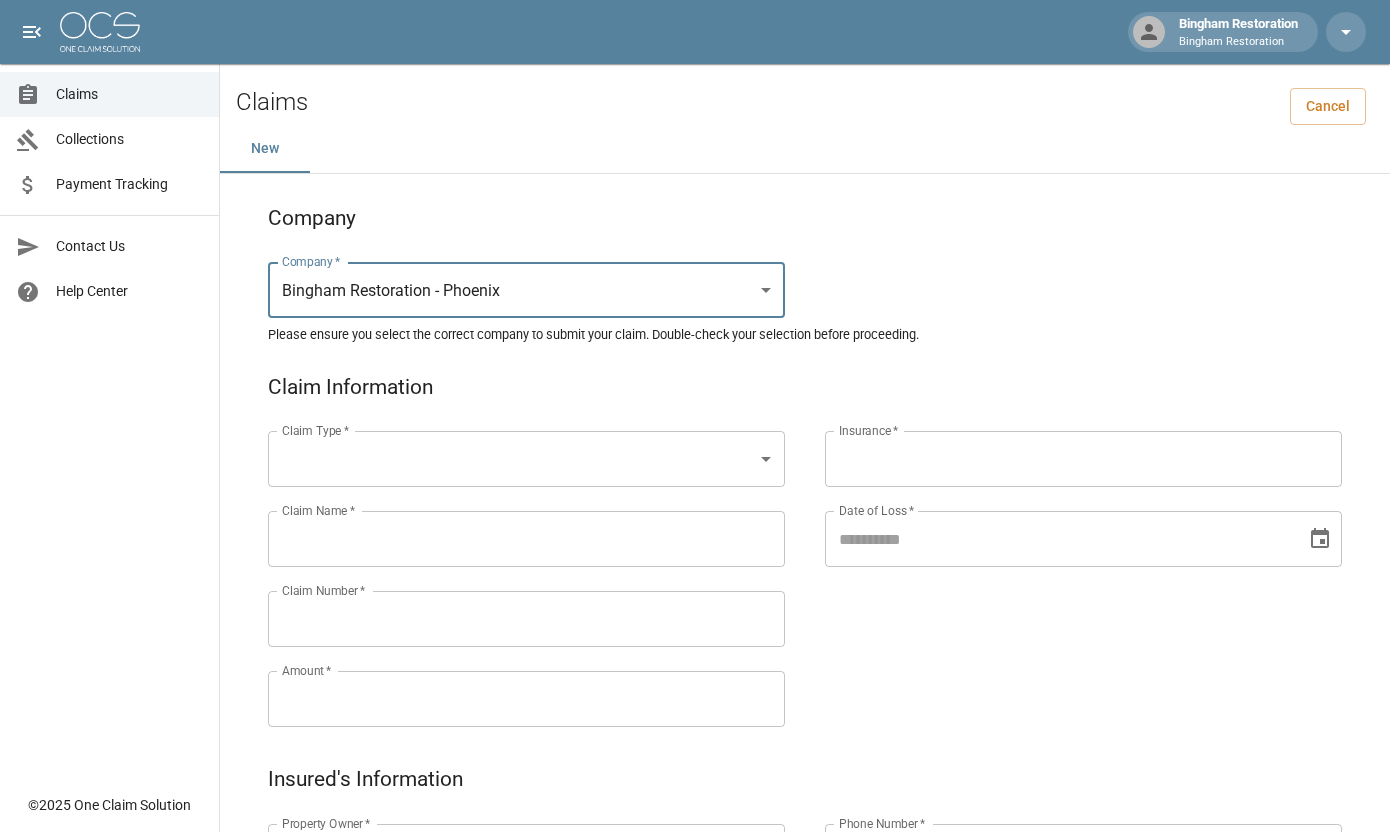 click on "Bingham Restoration Bingham Restoration Claims Collections Payment Tracking Contact Us Help Center ©  2025   One Claim Solution Claims Cancel New Company Company   * Bingham Restoration - Phoenix *** Company   * Please ensure you select the correct company to submit your claim. Double-check your selection before proceeding. Claim Information Claim Type   * ​ Claim Type   * Claim Name   * Claim Name   * Claim Number   * Claim Number   * Amount   * Amount   * Insurance   * Insurance   * Date of Loss   * Date of Loss   * Insured's Information Property Owner   * Property Owner   * Mailing Address   * Mailing Address   * Mailing City   * Mailing City   * Mailing State   * Mailing State   * Mailing Zip   * Mailing Zip   * Phone Number   * Phone Number   * Alt. Phone Number Alt. Phone Number Email Email Documentation Invoice (PDF)* ​ Upload file(s) Invoice (PDF)* Work Authorization* ​ Upload file(s) Work Authorization* Photo Link Photo Link ​ *" at bounding box center [695, 921] 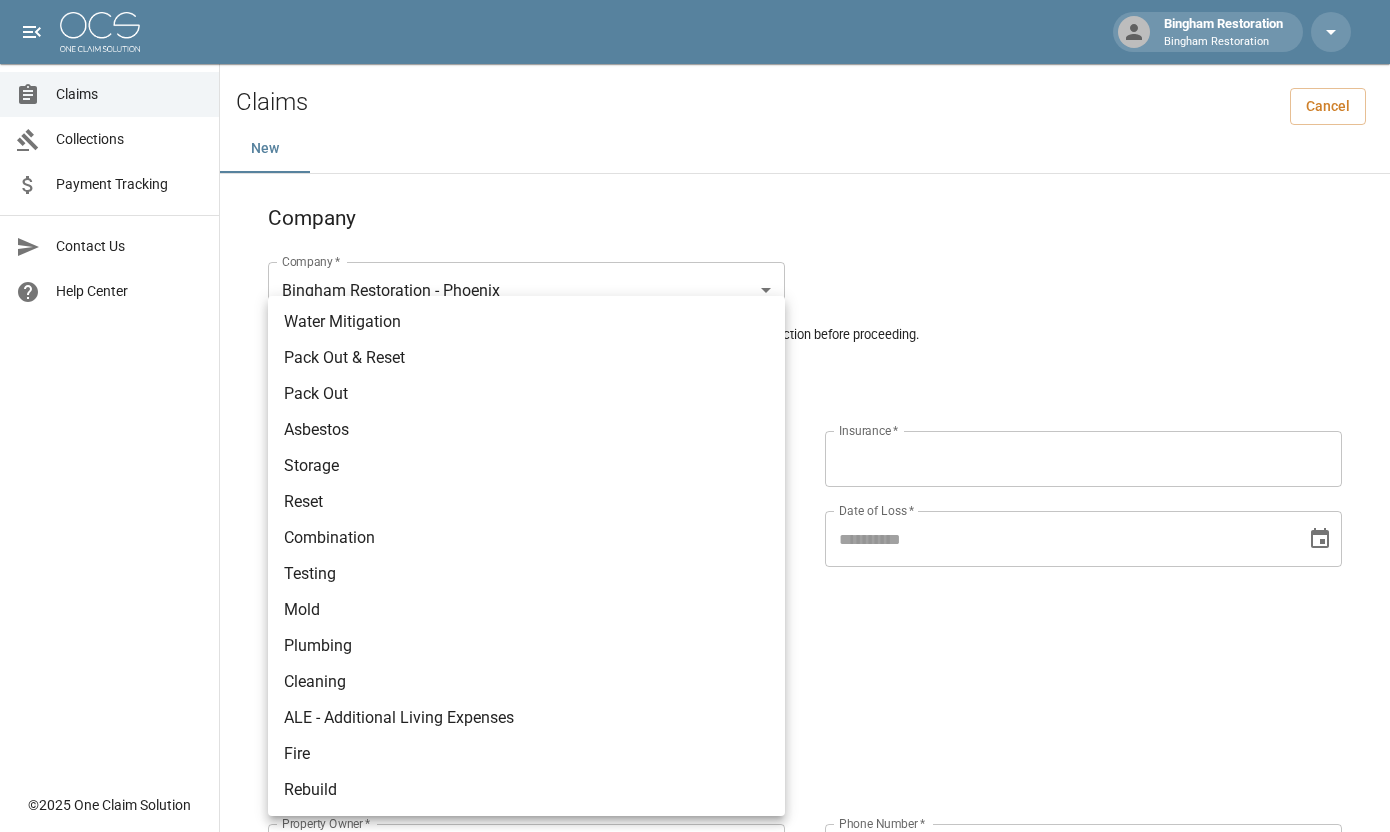 click on "Water Mitigation" at bounding box center [526, 322] 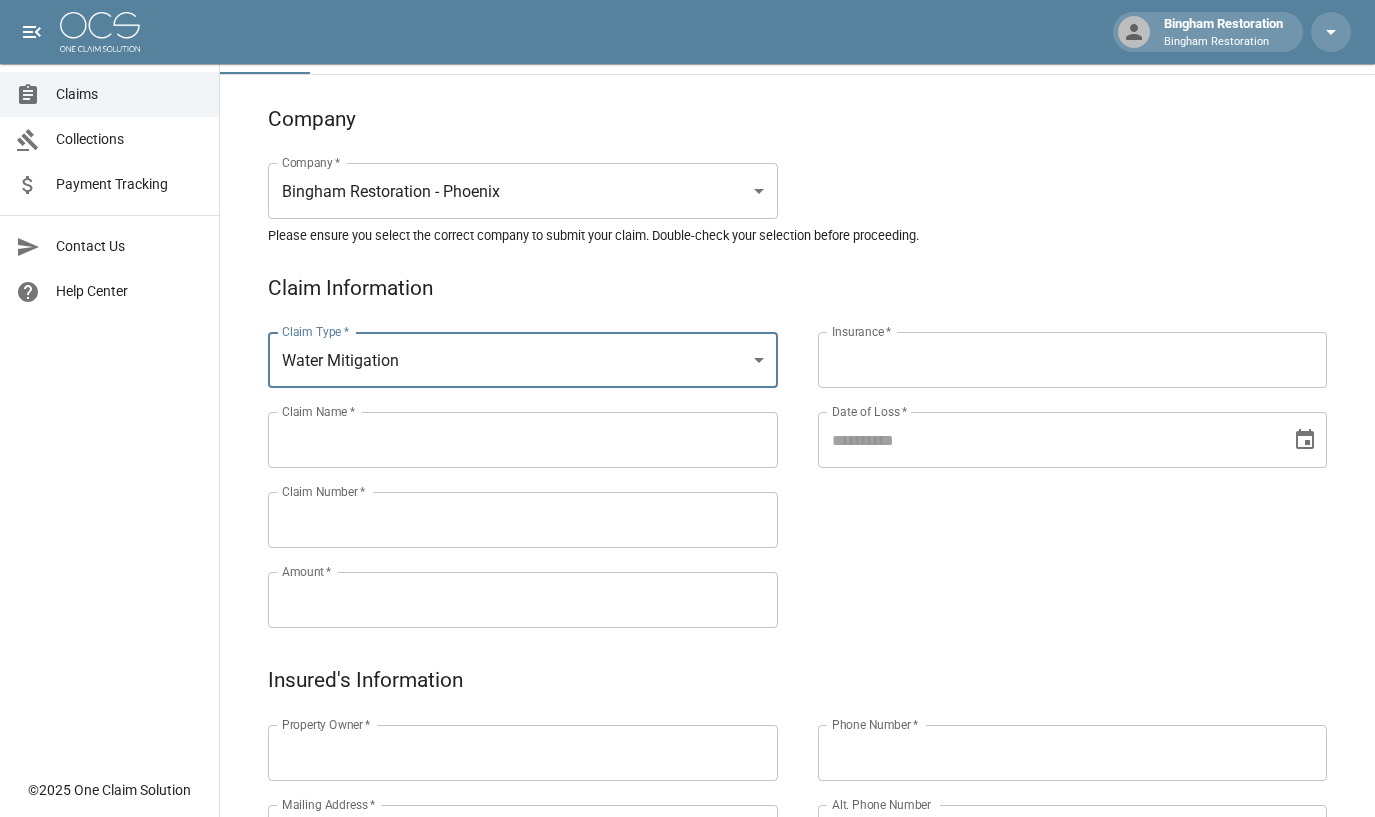 scroll, scrollTop: 100, scrollLeft: 0, axis: vertical 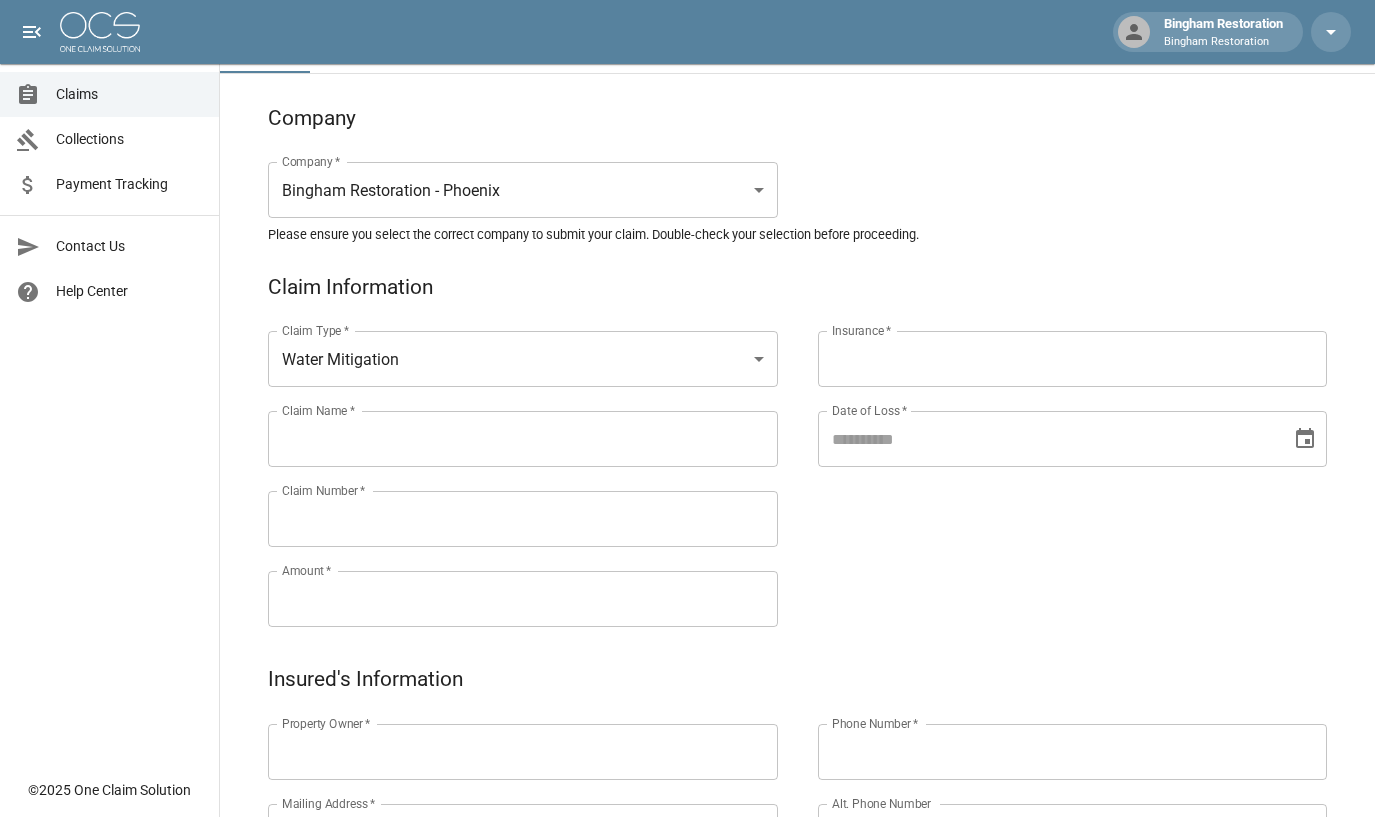 click on "Insurance   *" at bounding box center (1073, 359) 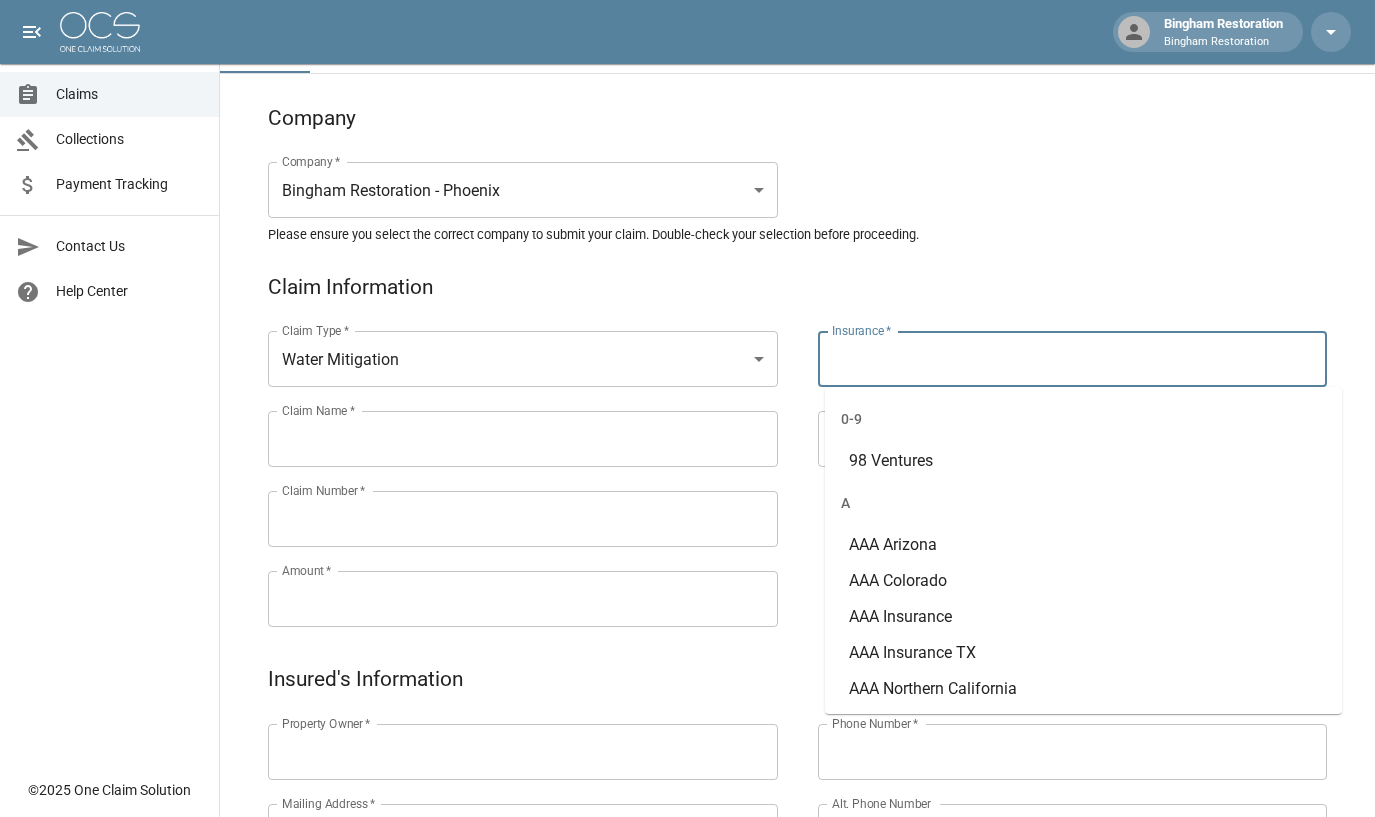 click on "Insurance   *" at bounding box center (1073, 359) 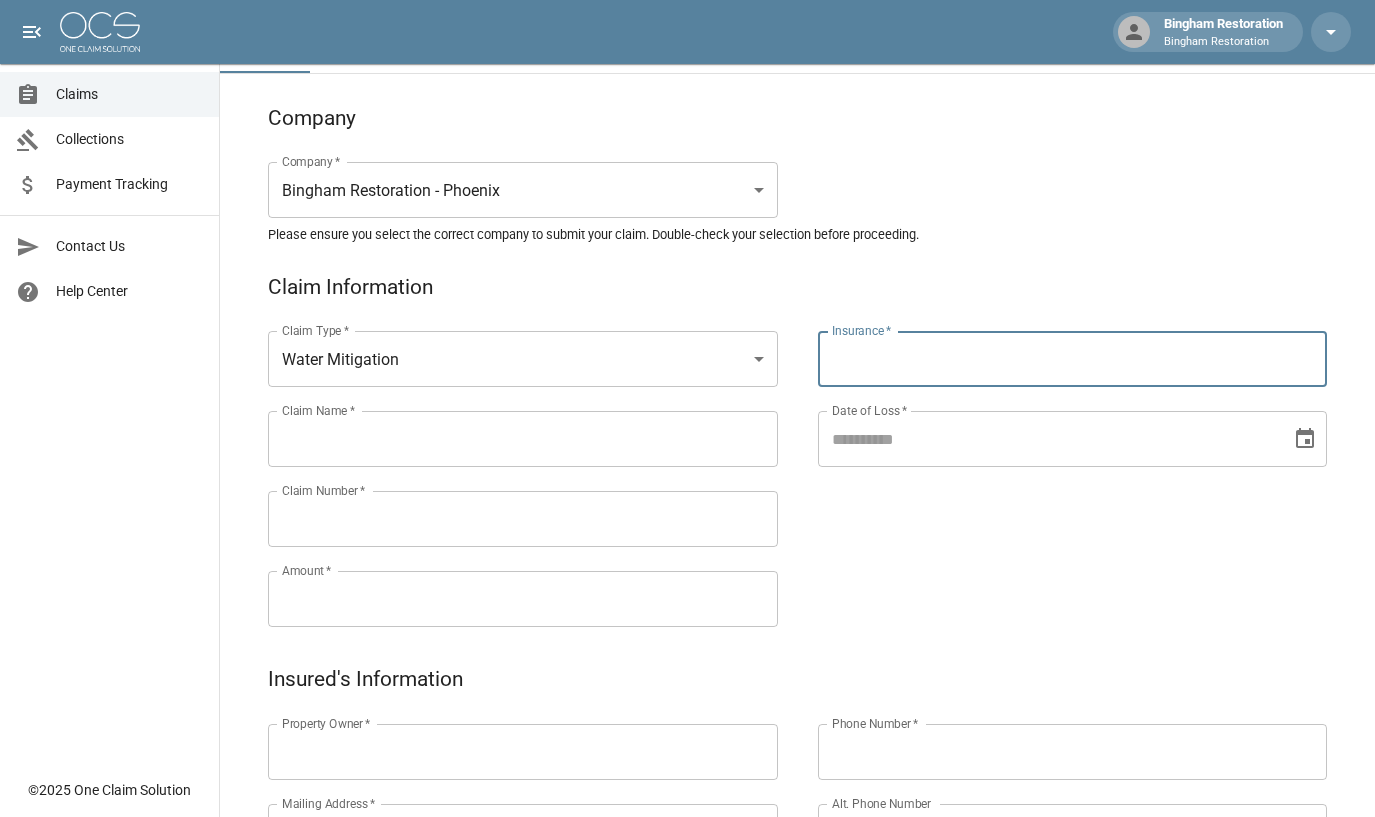 paste on "**********" 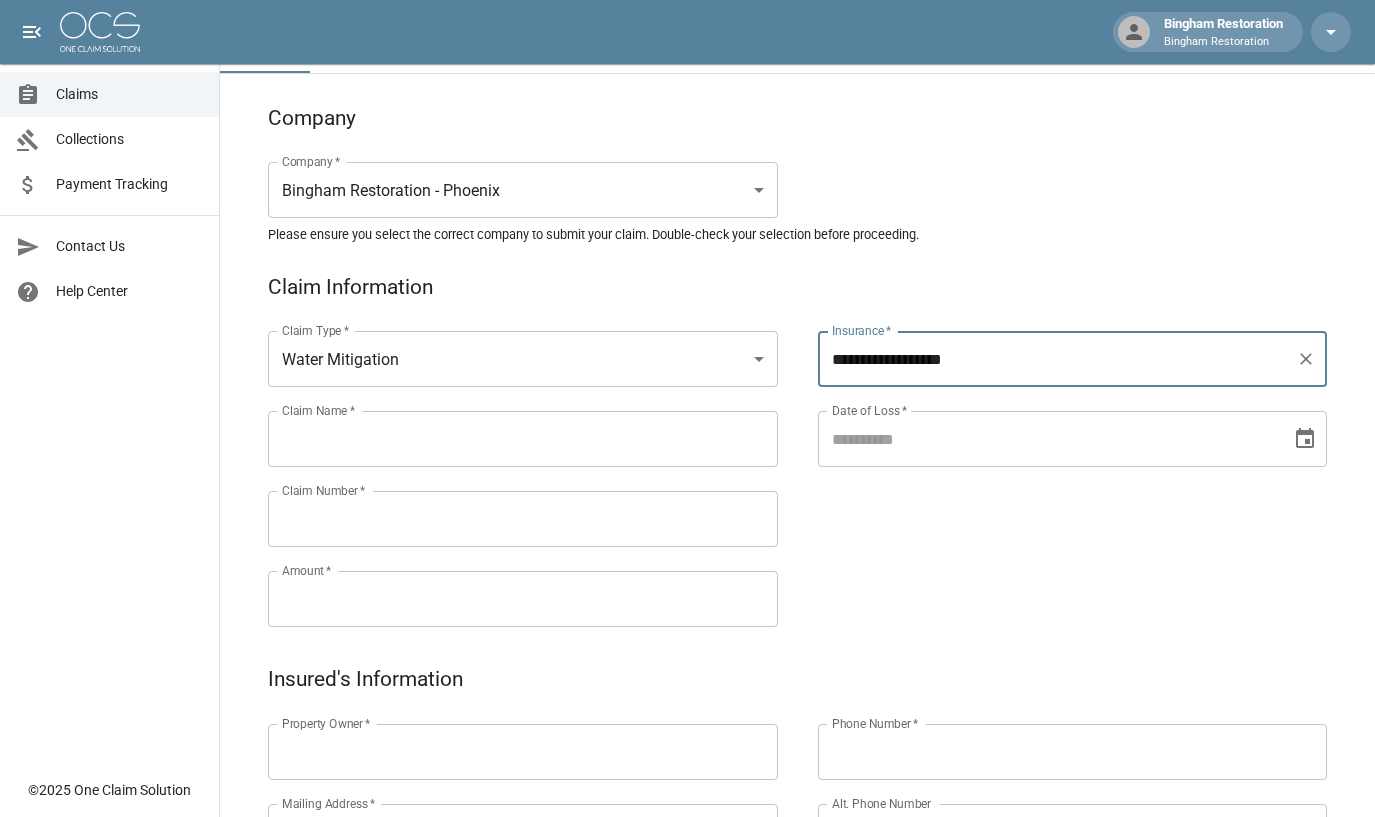 type on "**********" 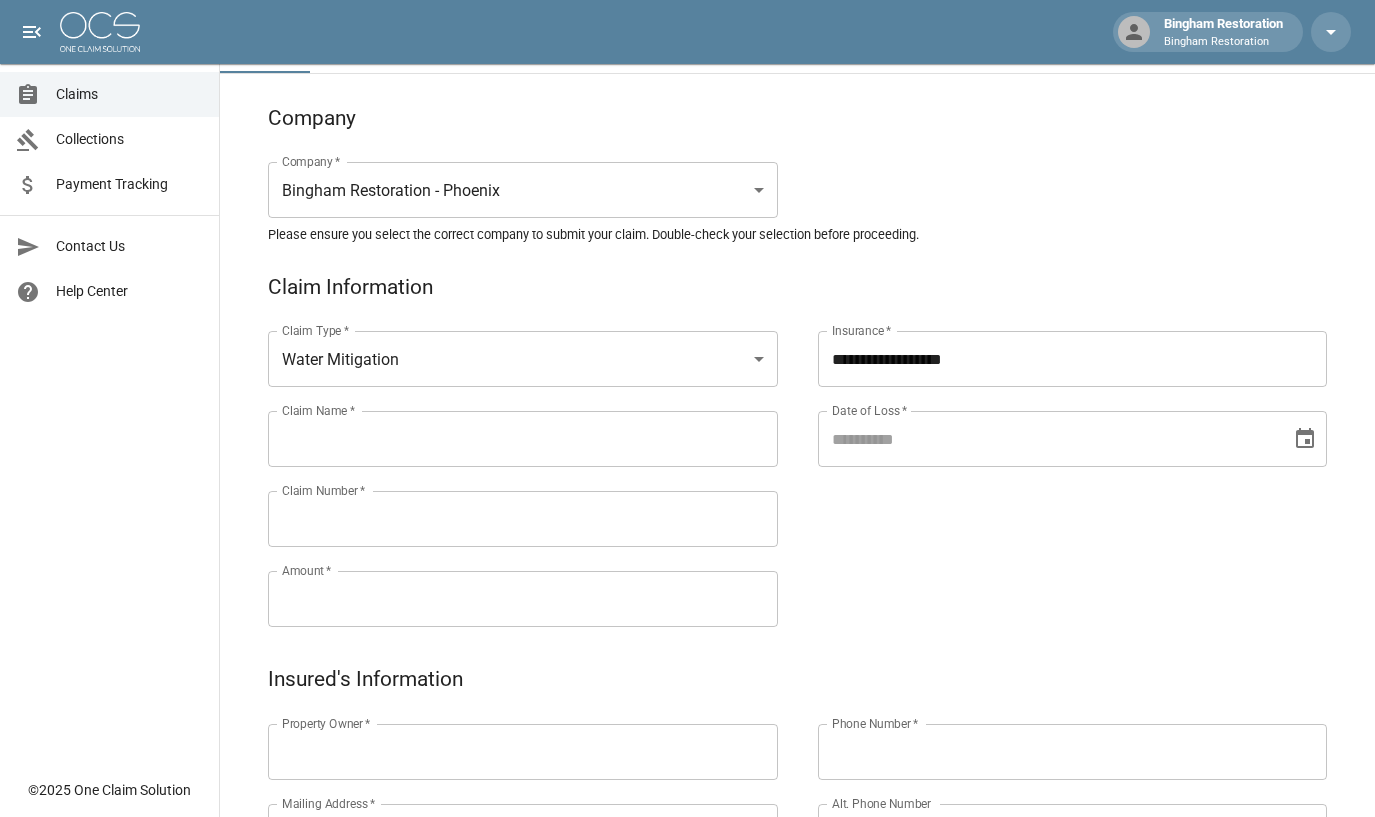 click on "Please ensure you select the correct company to submit your claim. Double-check your selection before proceeding." at bounding box center [797, 234] 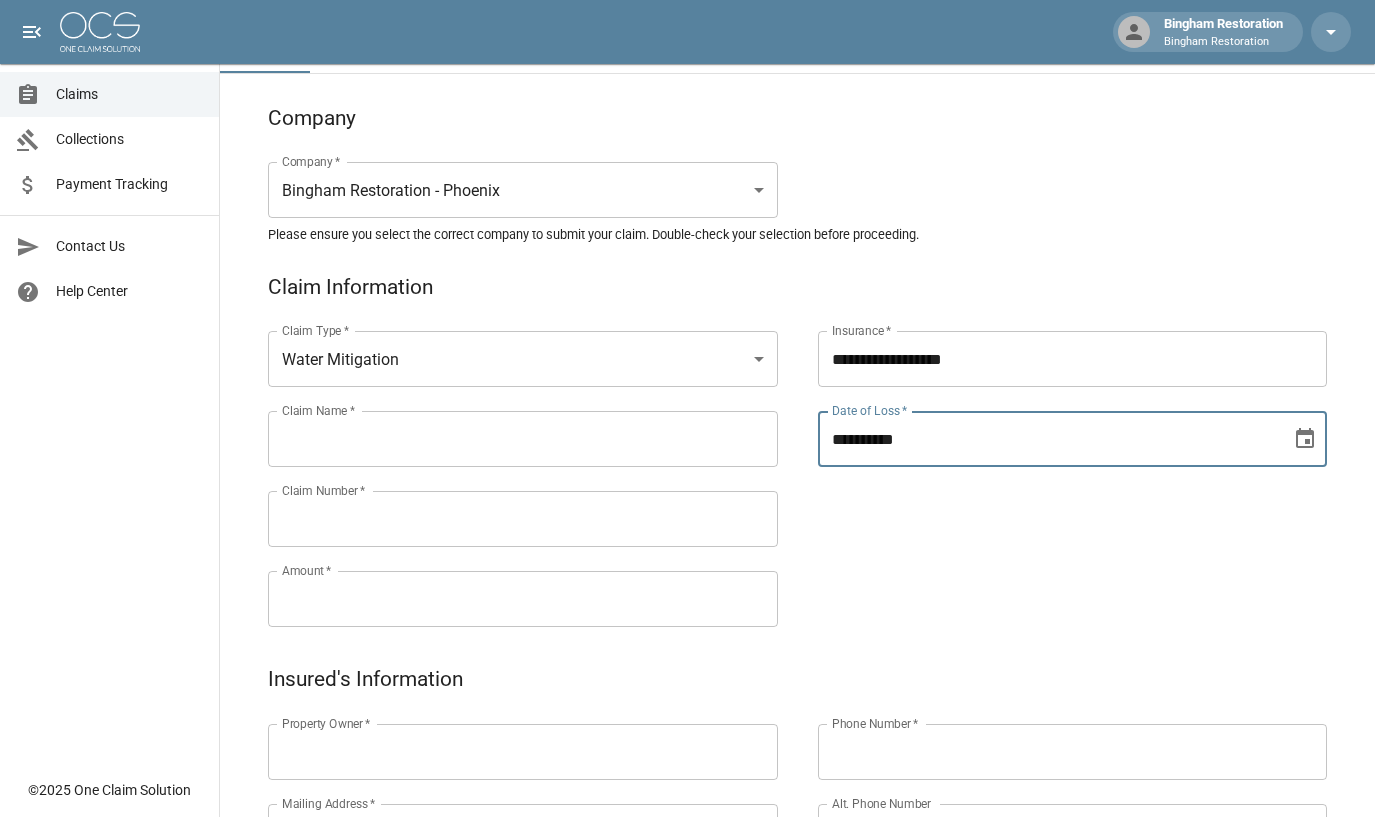 click on "**********" at bounding box center [1048, 439] 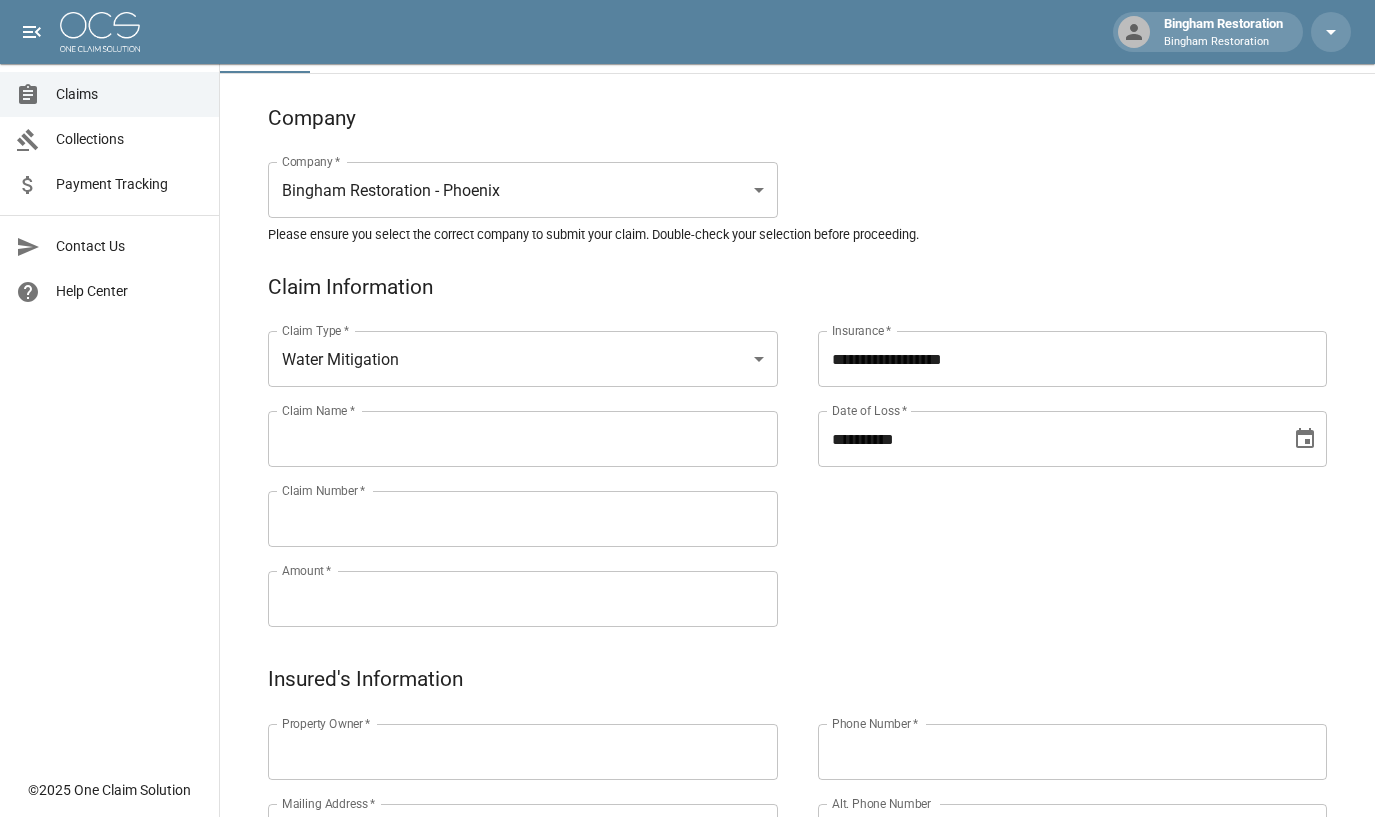 click on "Claim Name   *" at bounding box center [523, 439] 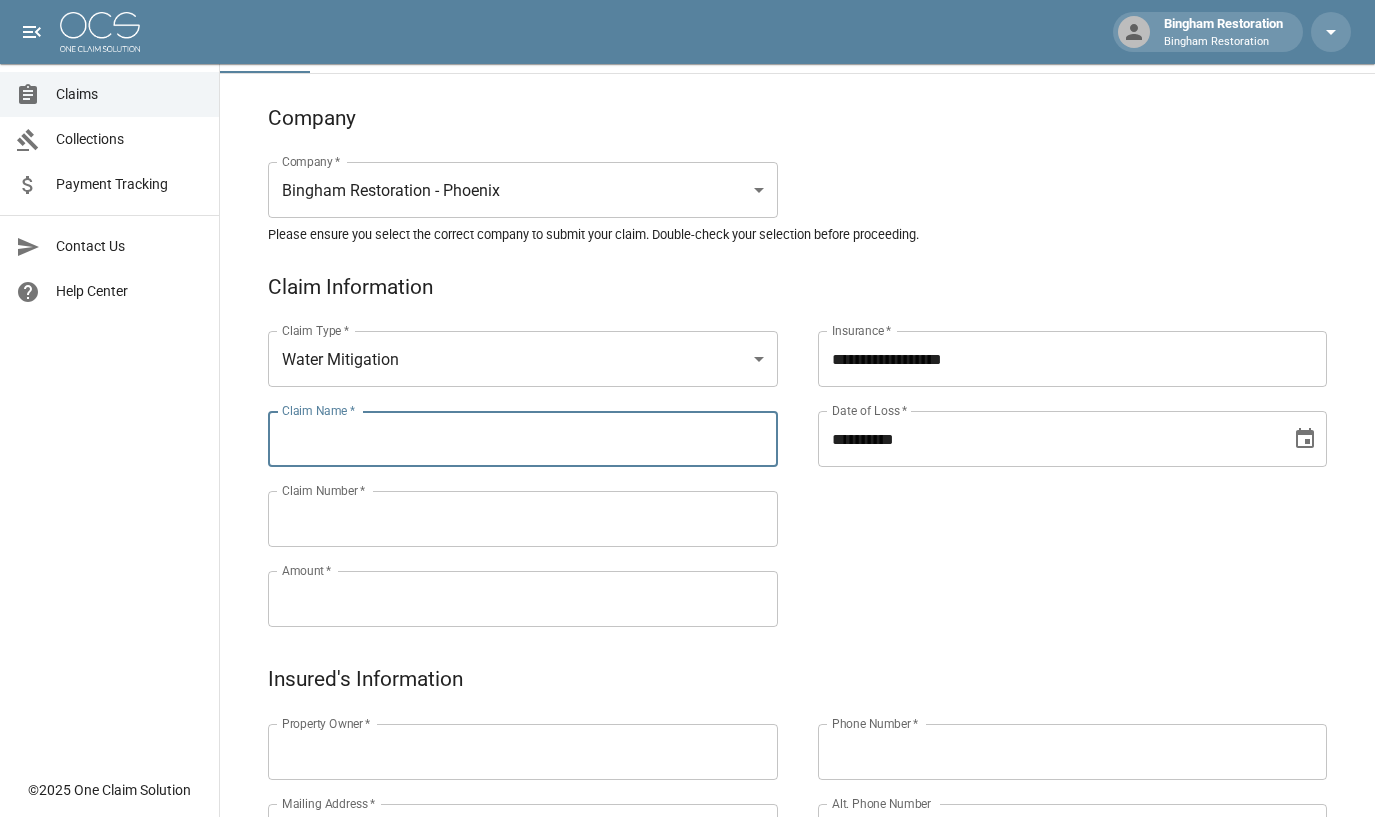 paste on "*****" 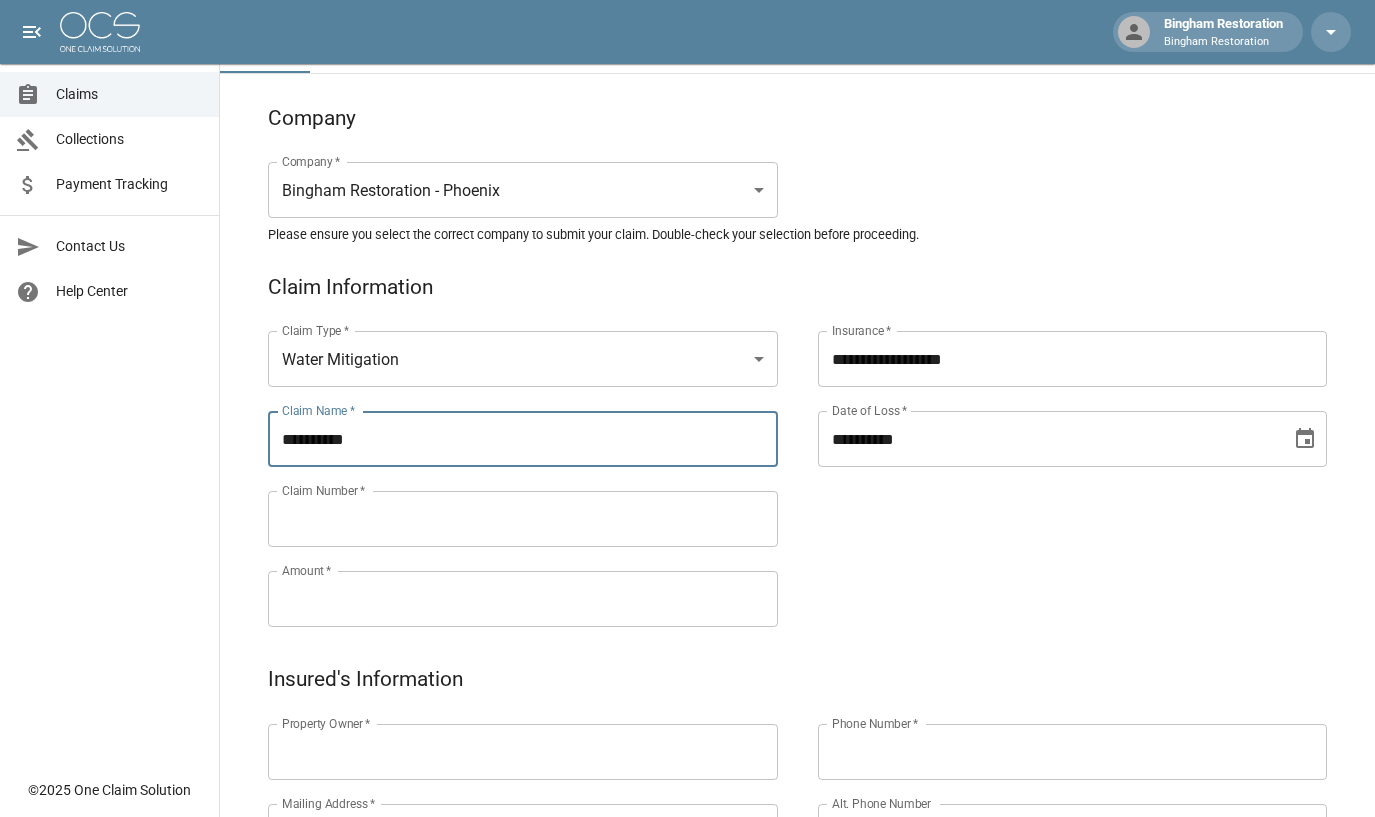 type on "**********" 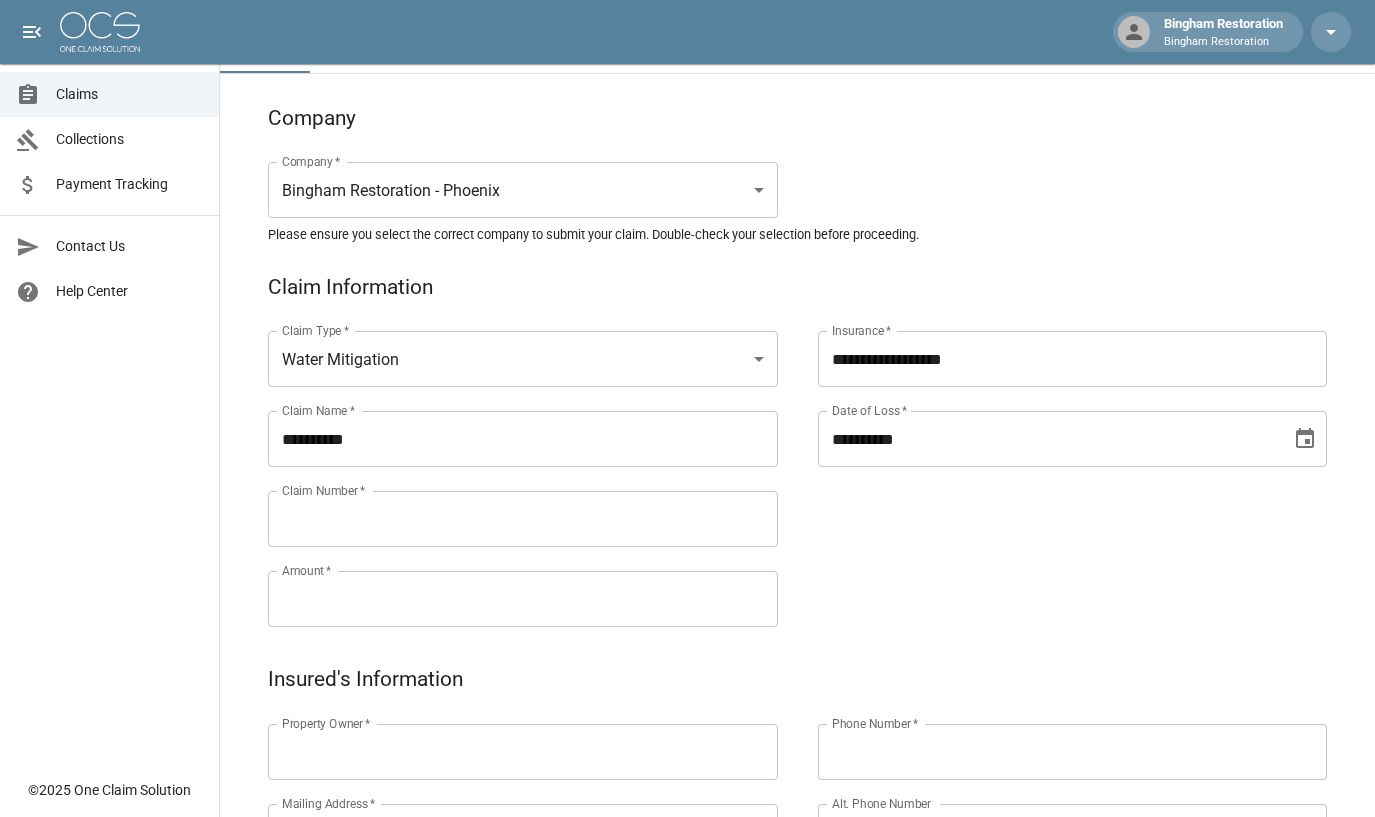 click on "Claim Number   *" at bounding box center [523, 519] 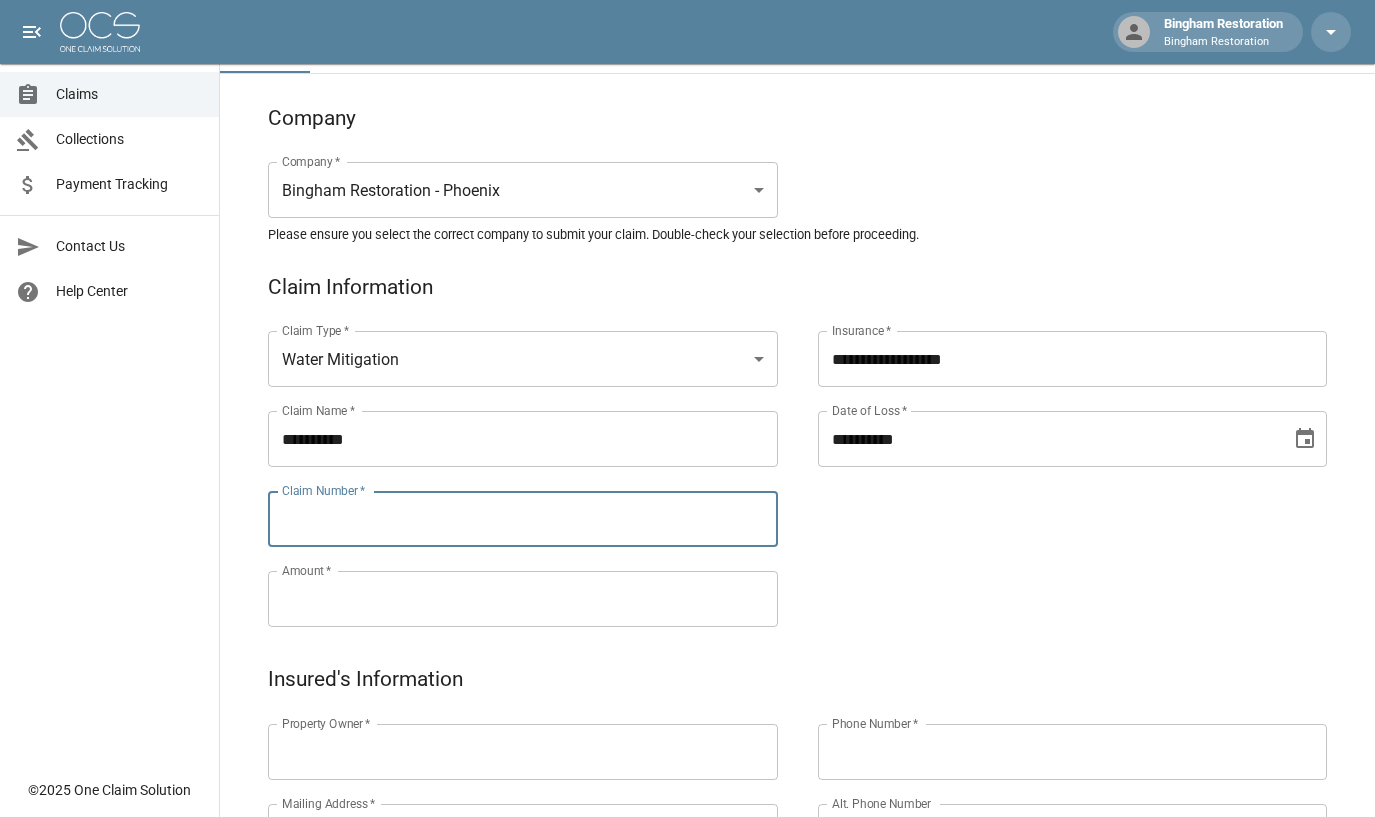 paste on "********" 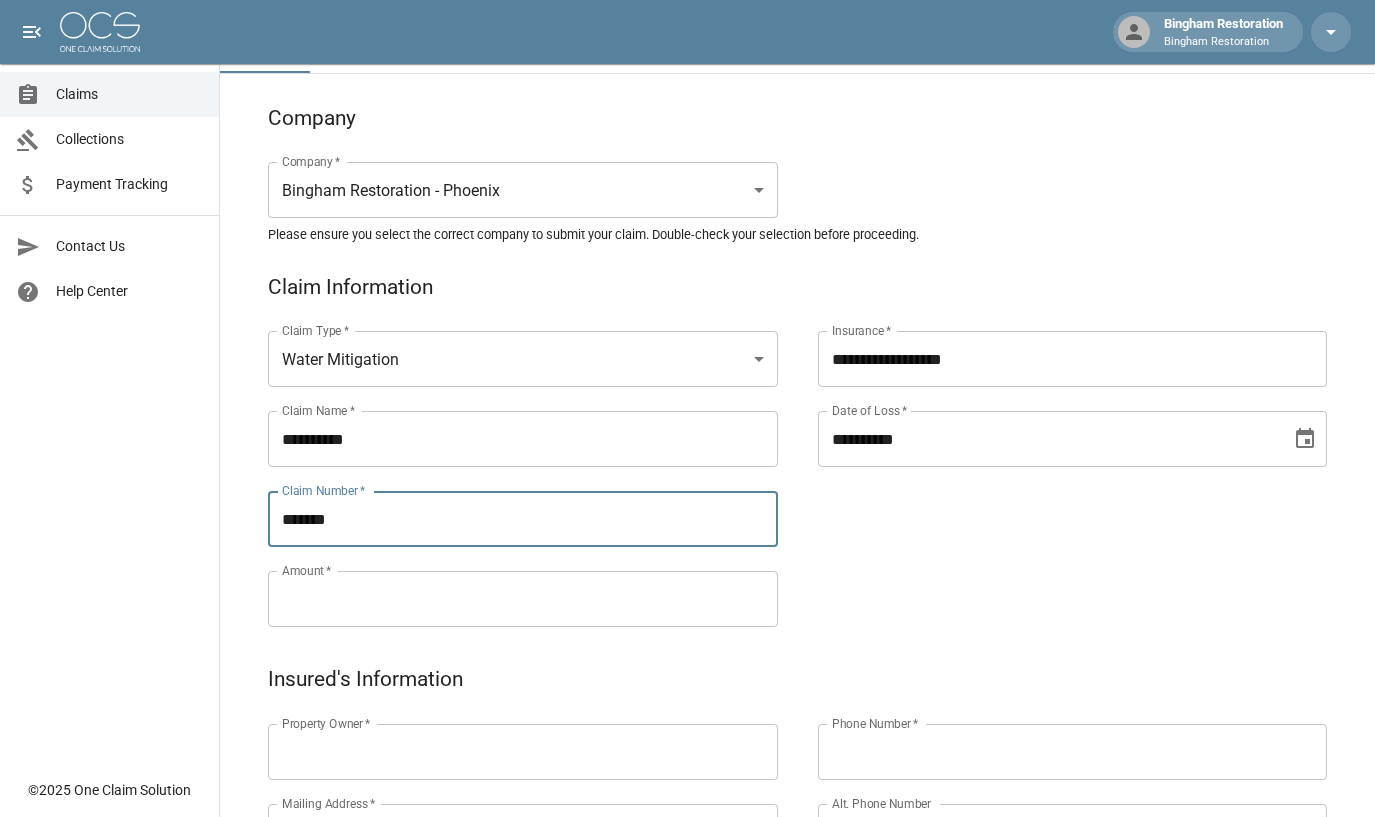 type on "********" 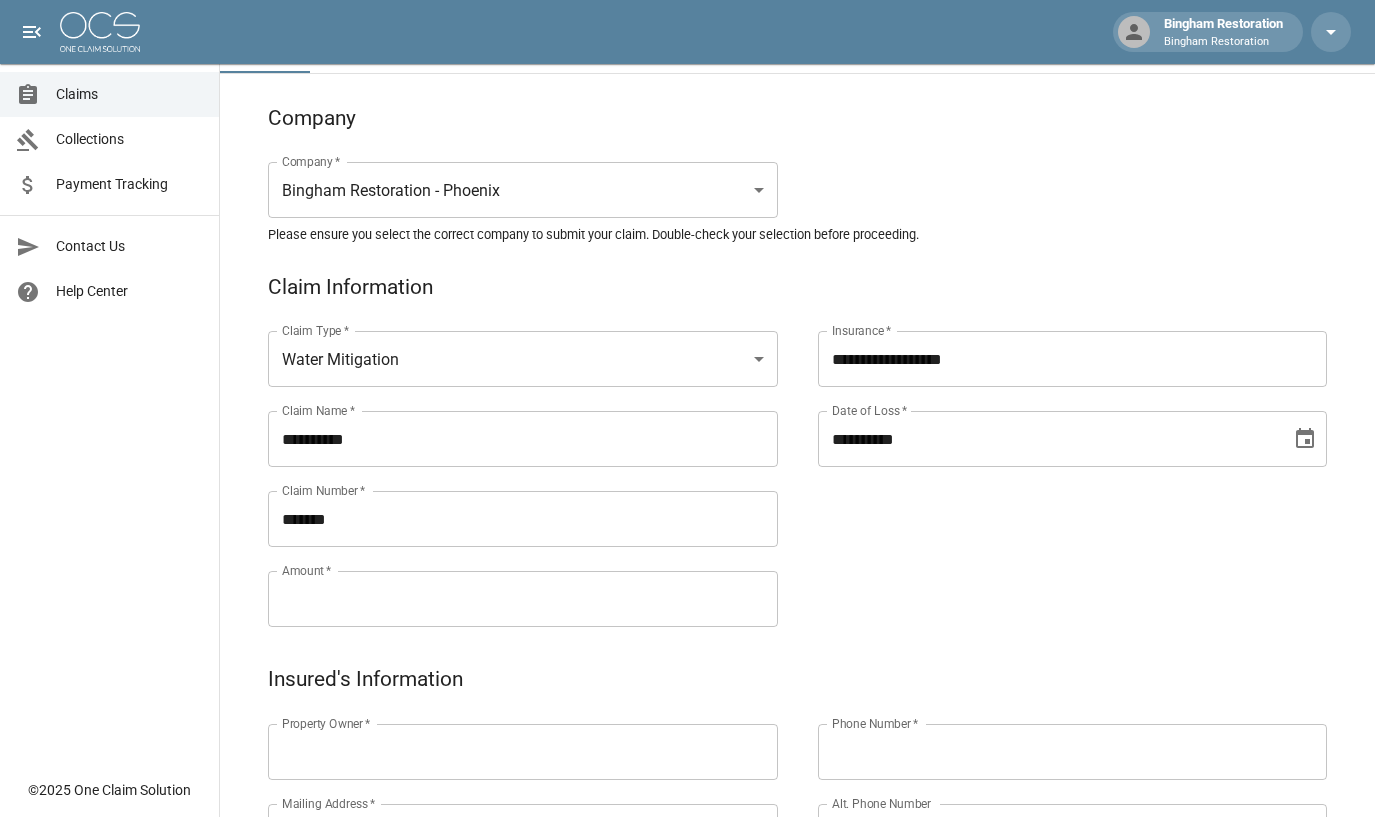 click on "**********" at bounding box center [1053, 455] 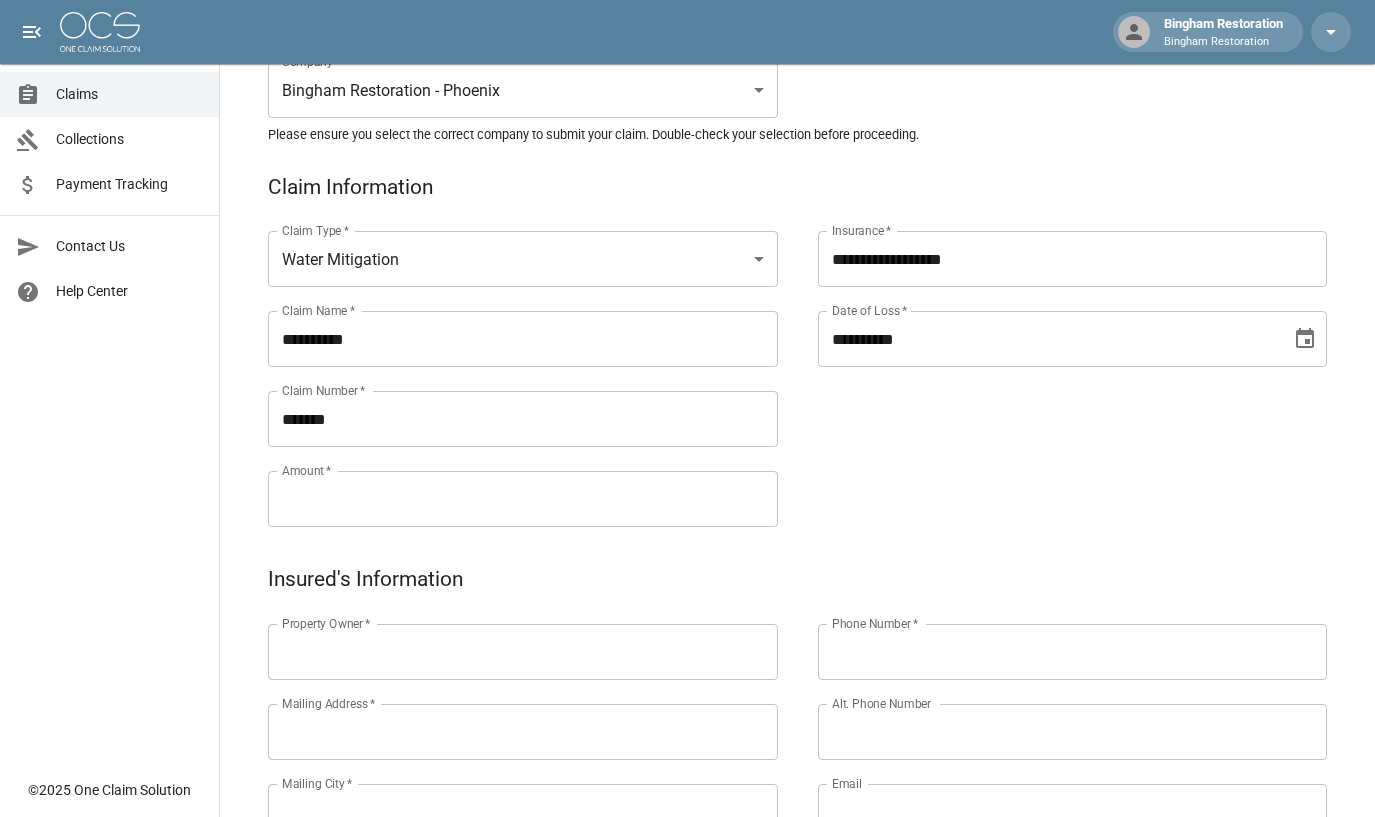 click on "Amount   *" at bounding box center [523, 499] 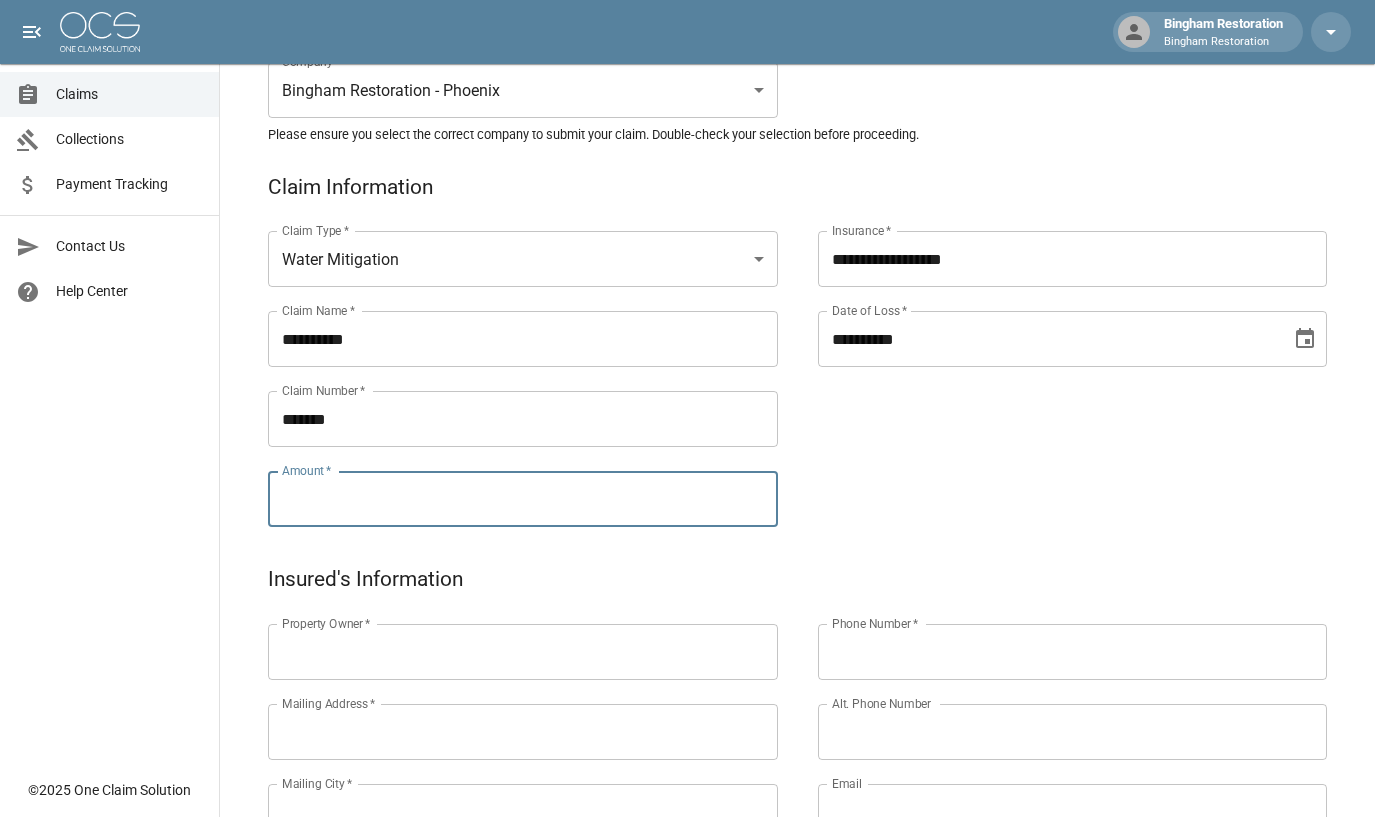 paste on "*********" 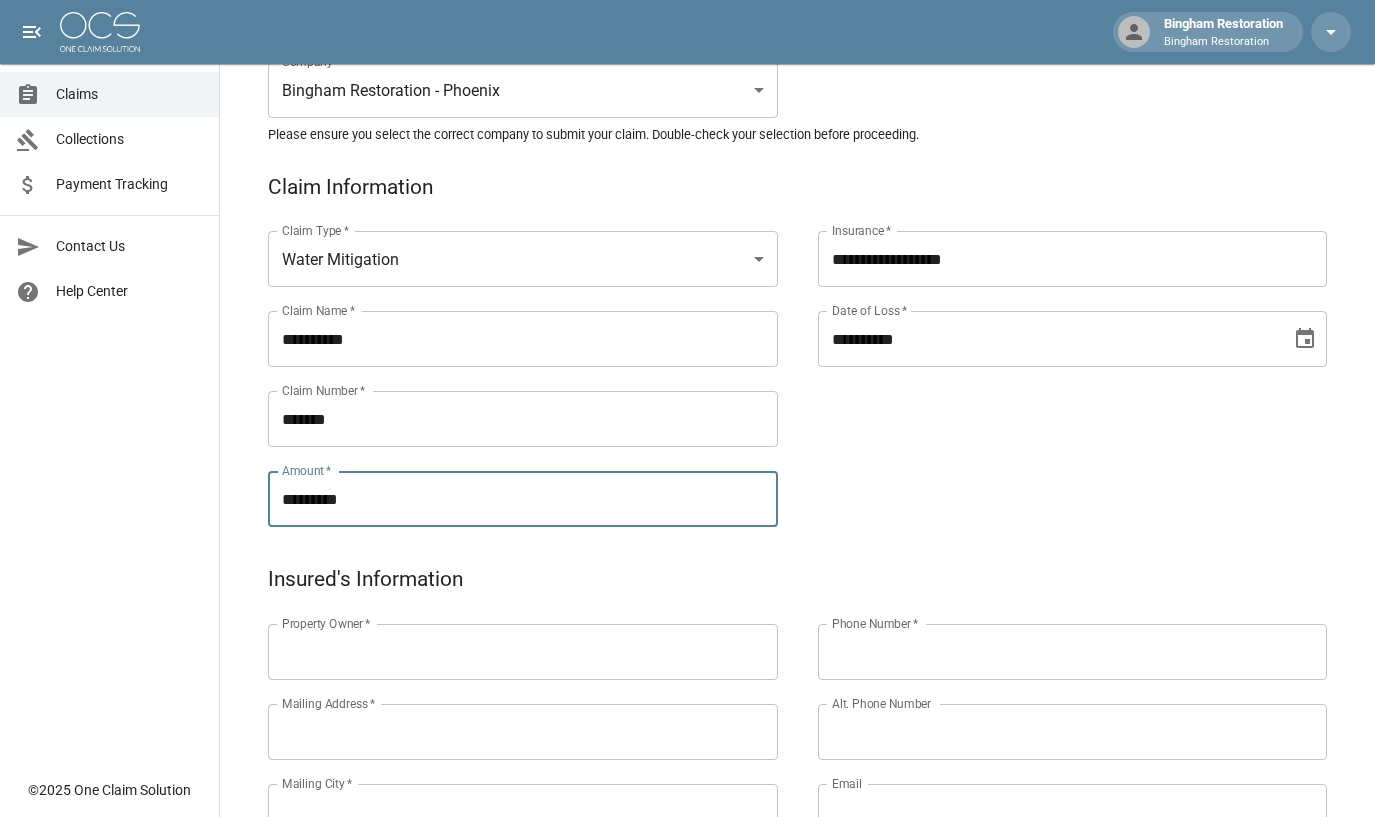 type on "*********" 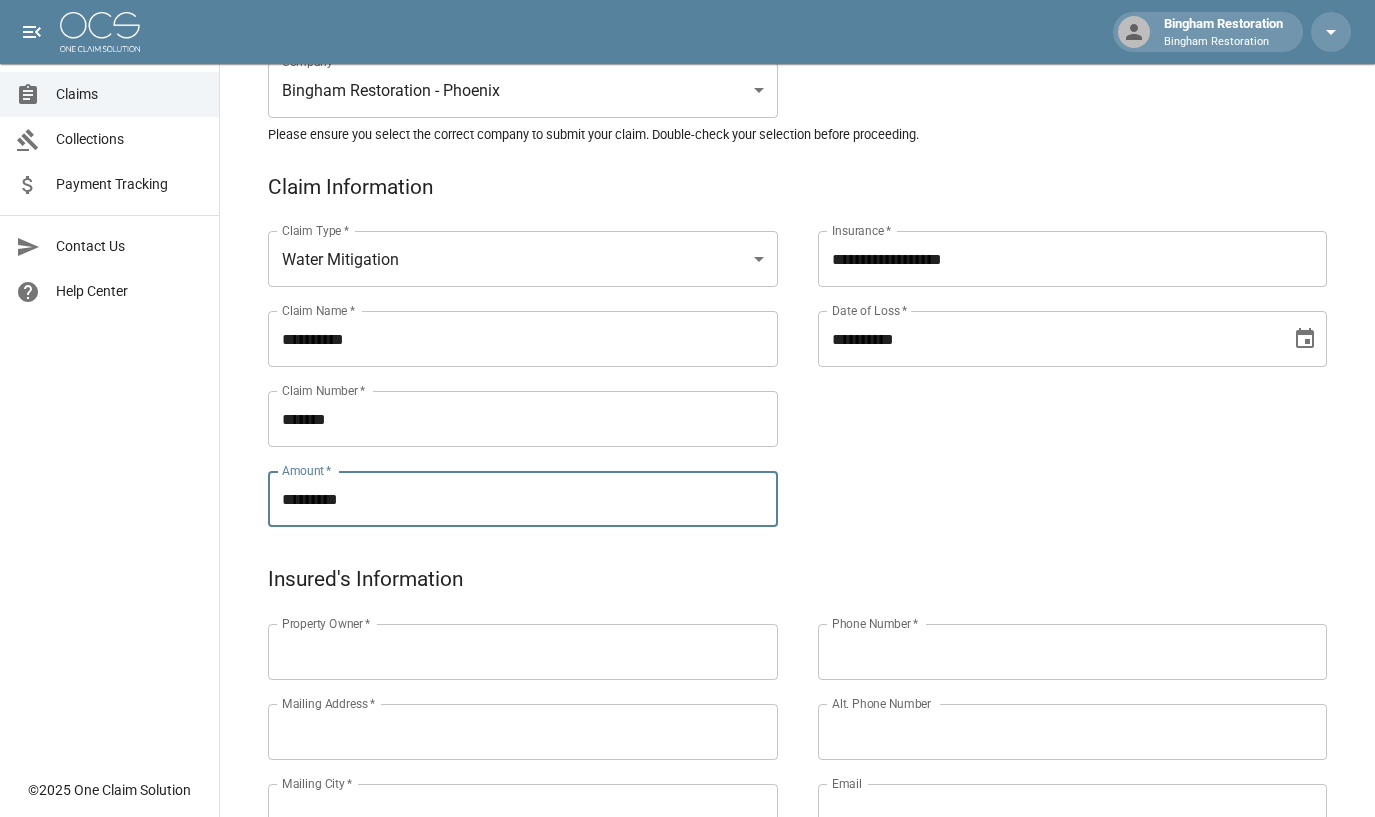 click on "**********" at bounding box center (1053, 355) 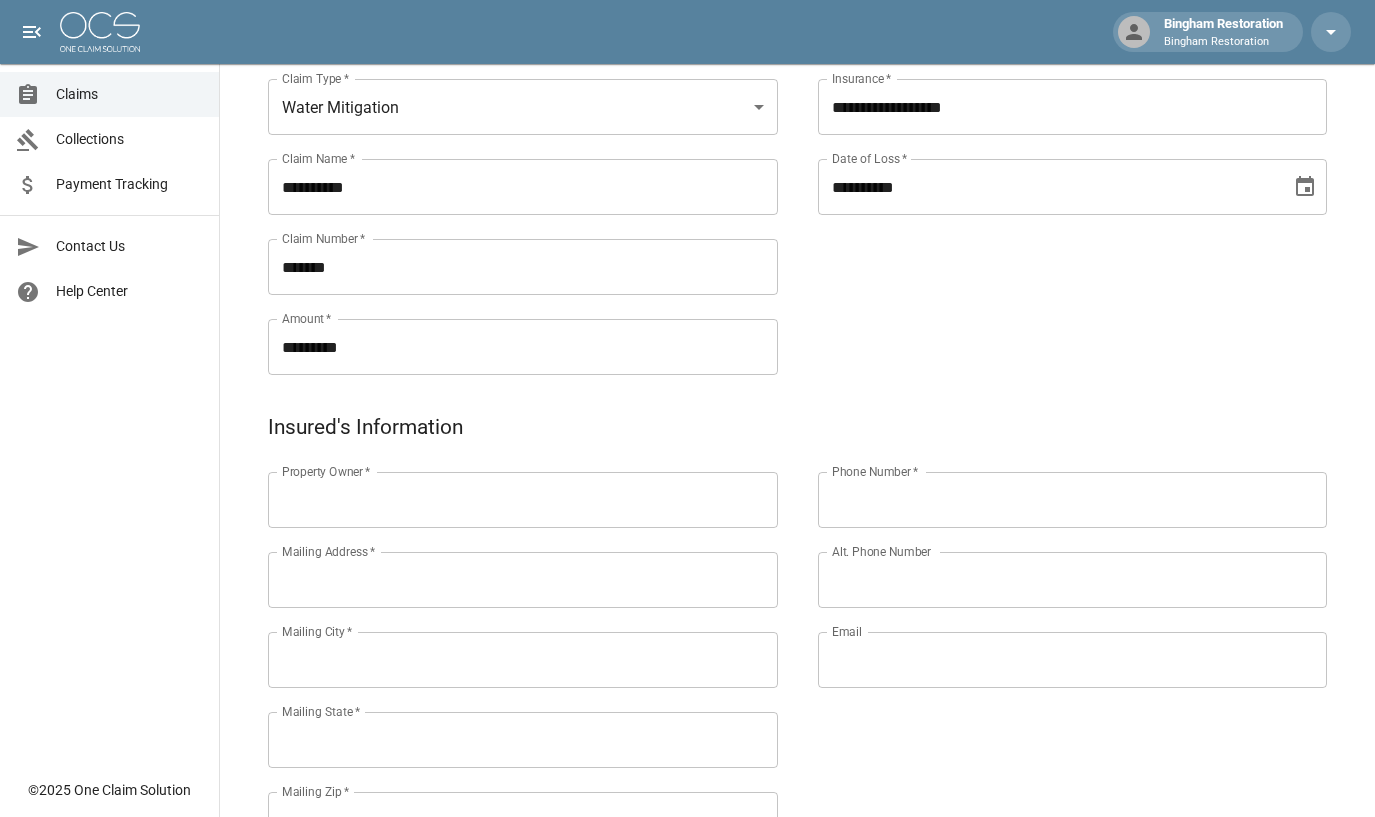 scroll, scrollTop: 500, scrollLeft: 0, axis: vertical 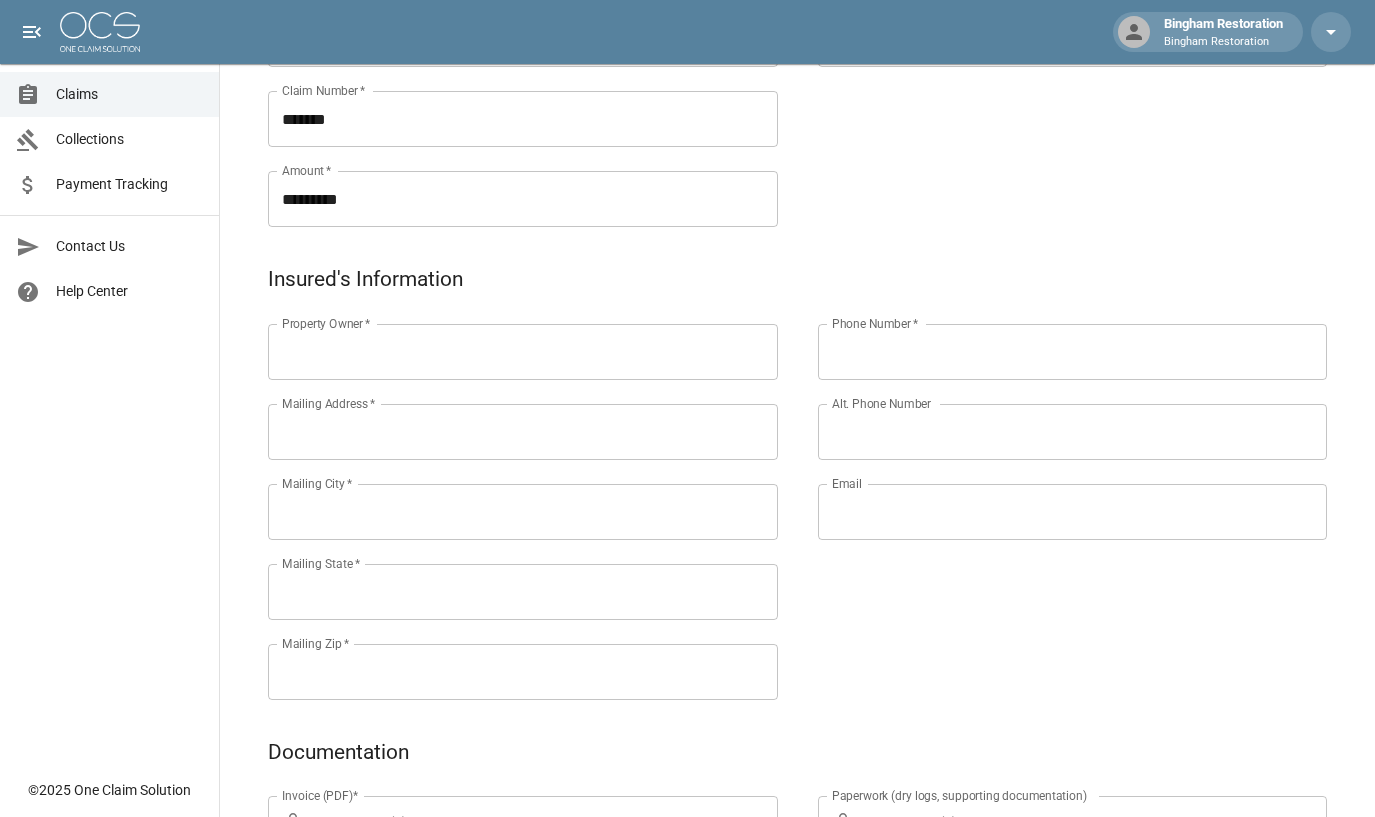 click on "Property Owner   *" at bounding box center (523, 352) 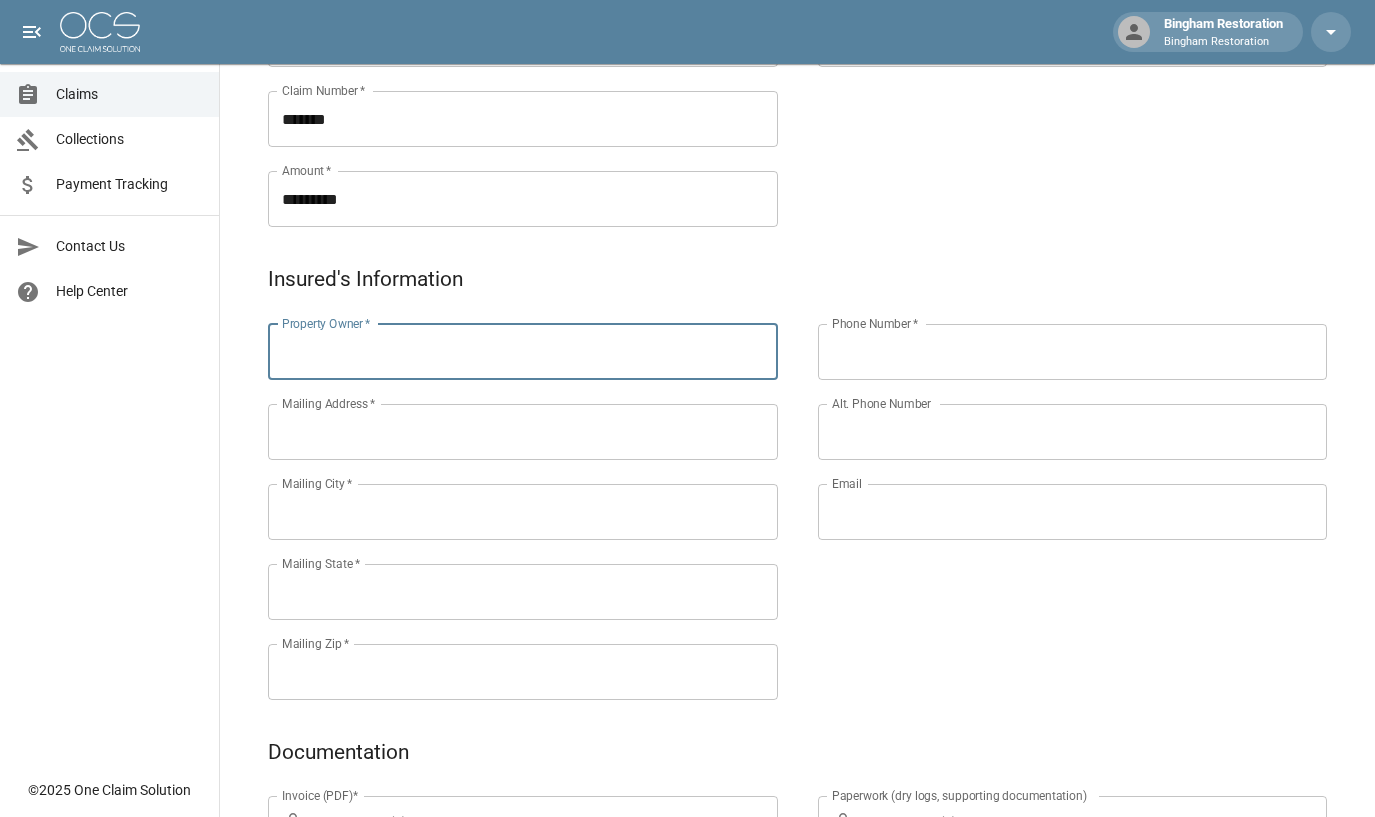 paste on "**********" 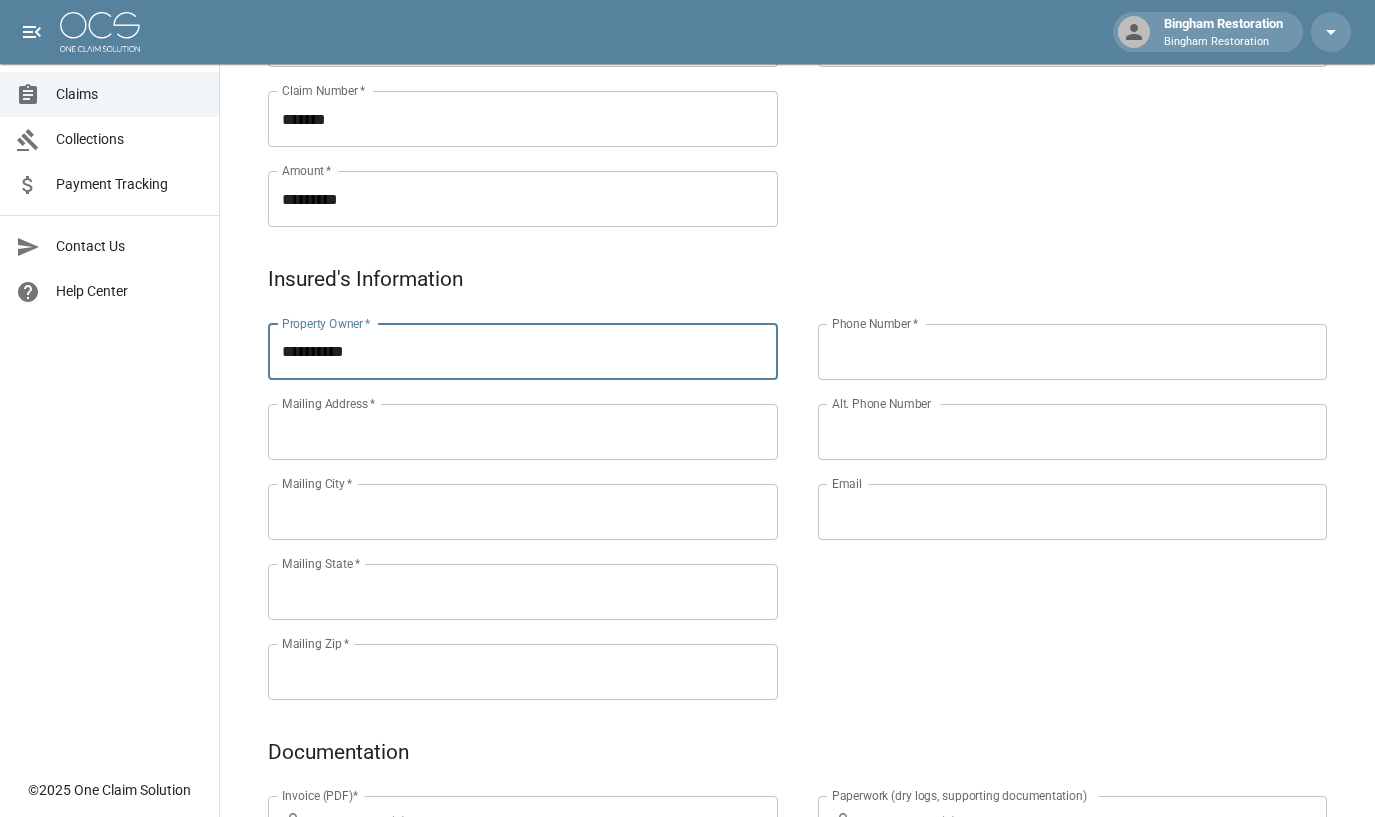 type on "**********" 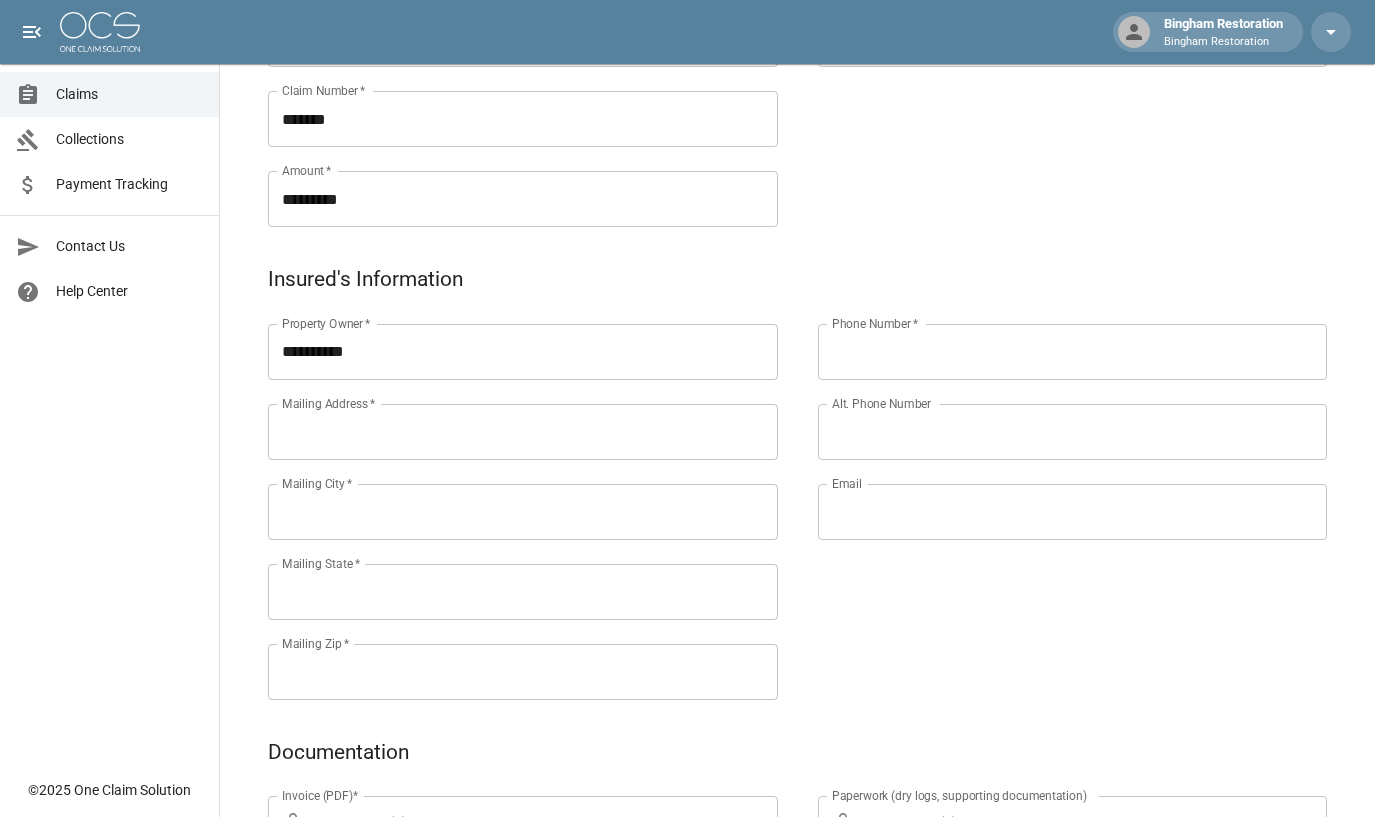 click on "Phone Number   *" at bounding box center (1073, 352) 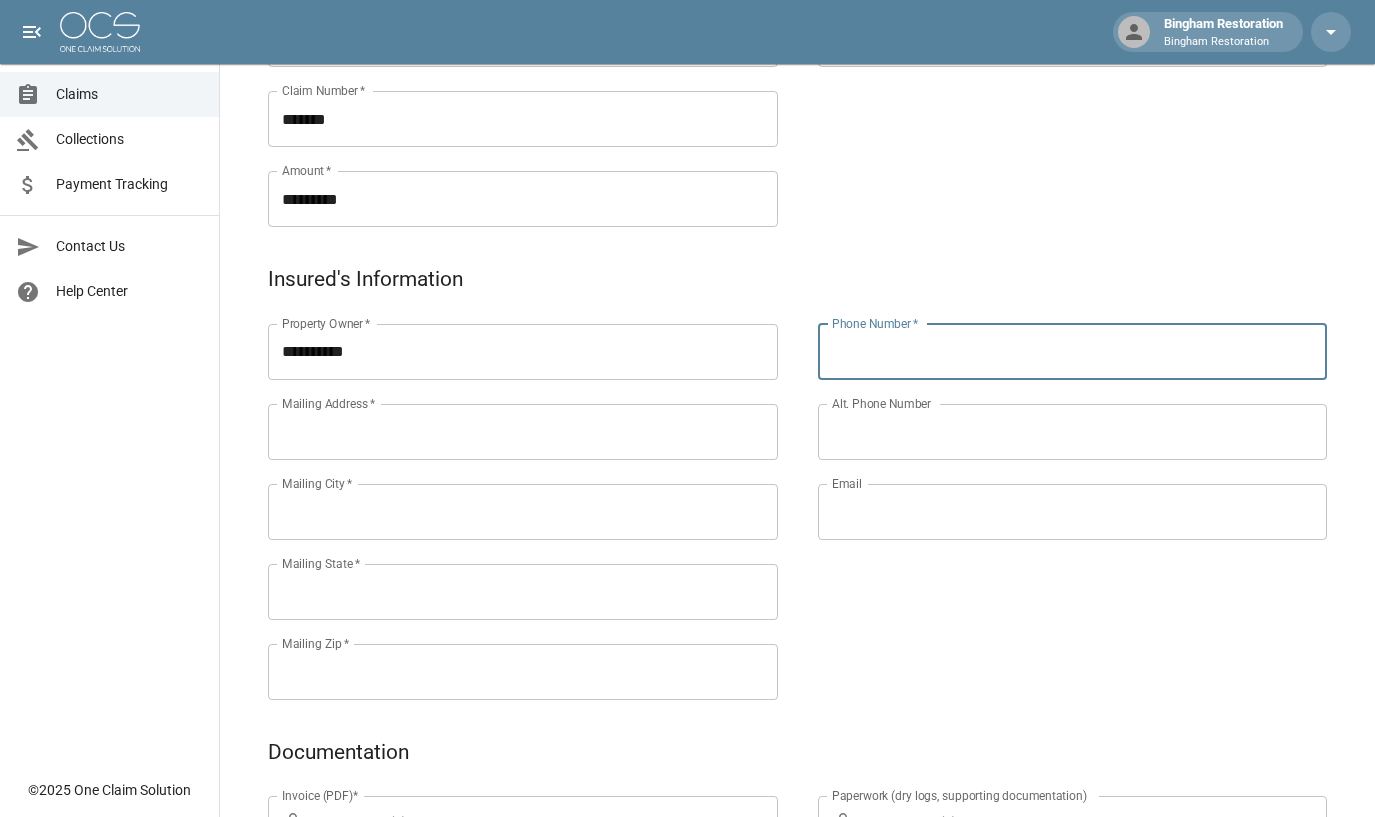 paste on "**********" 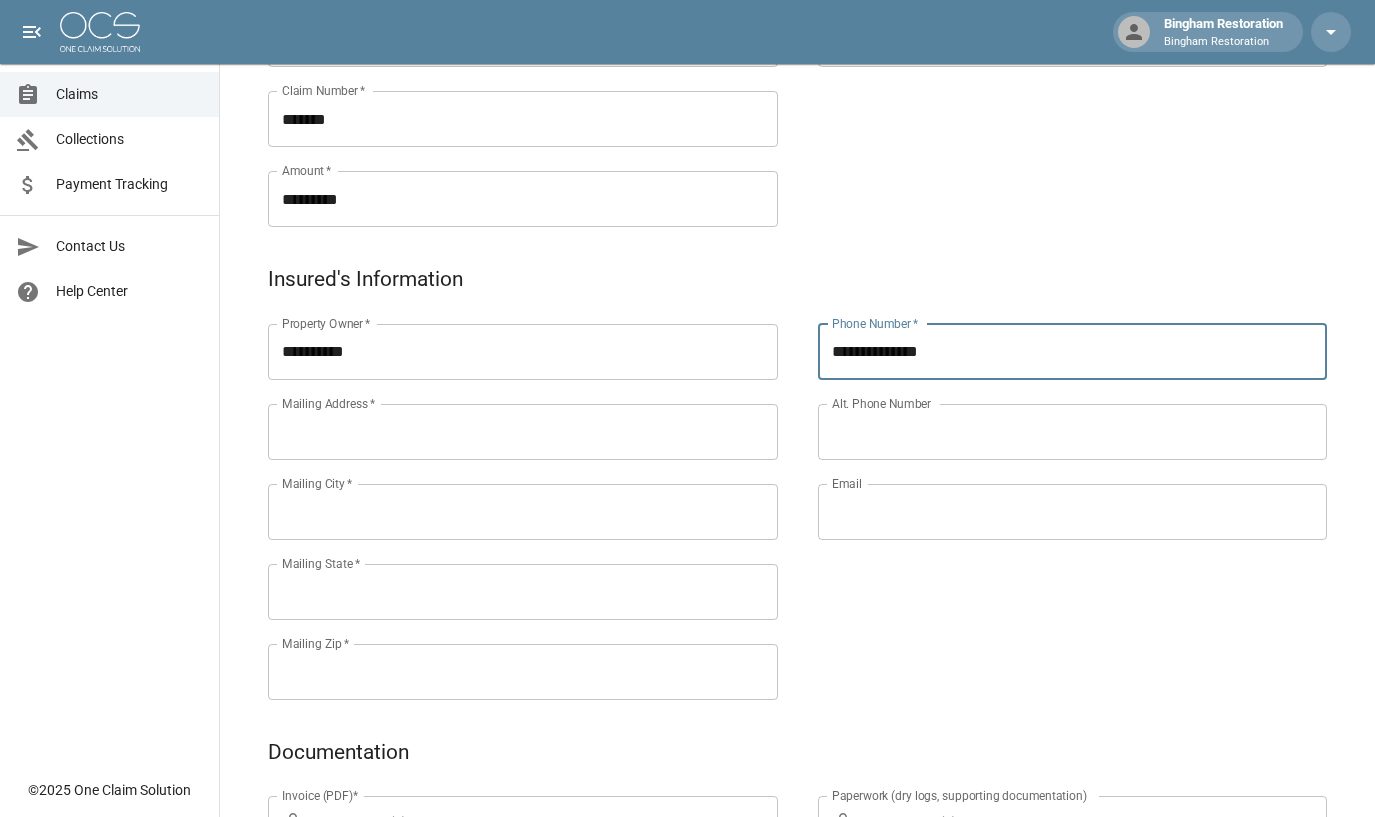 type on "**********" 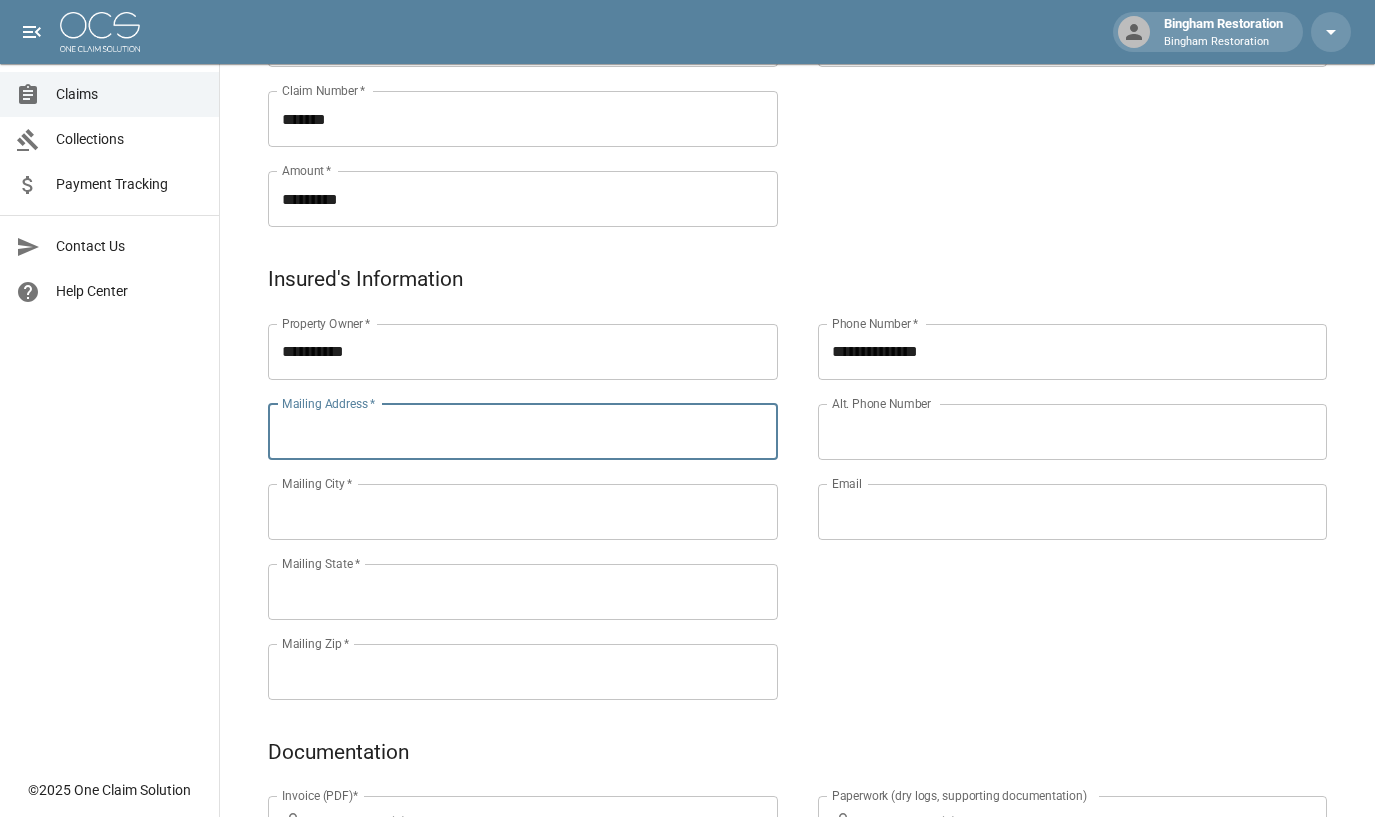 click on "Mailing Address   *" at bounding box center (523, 432) 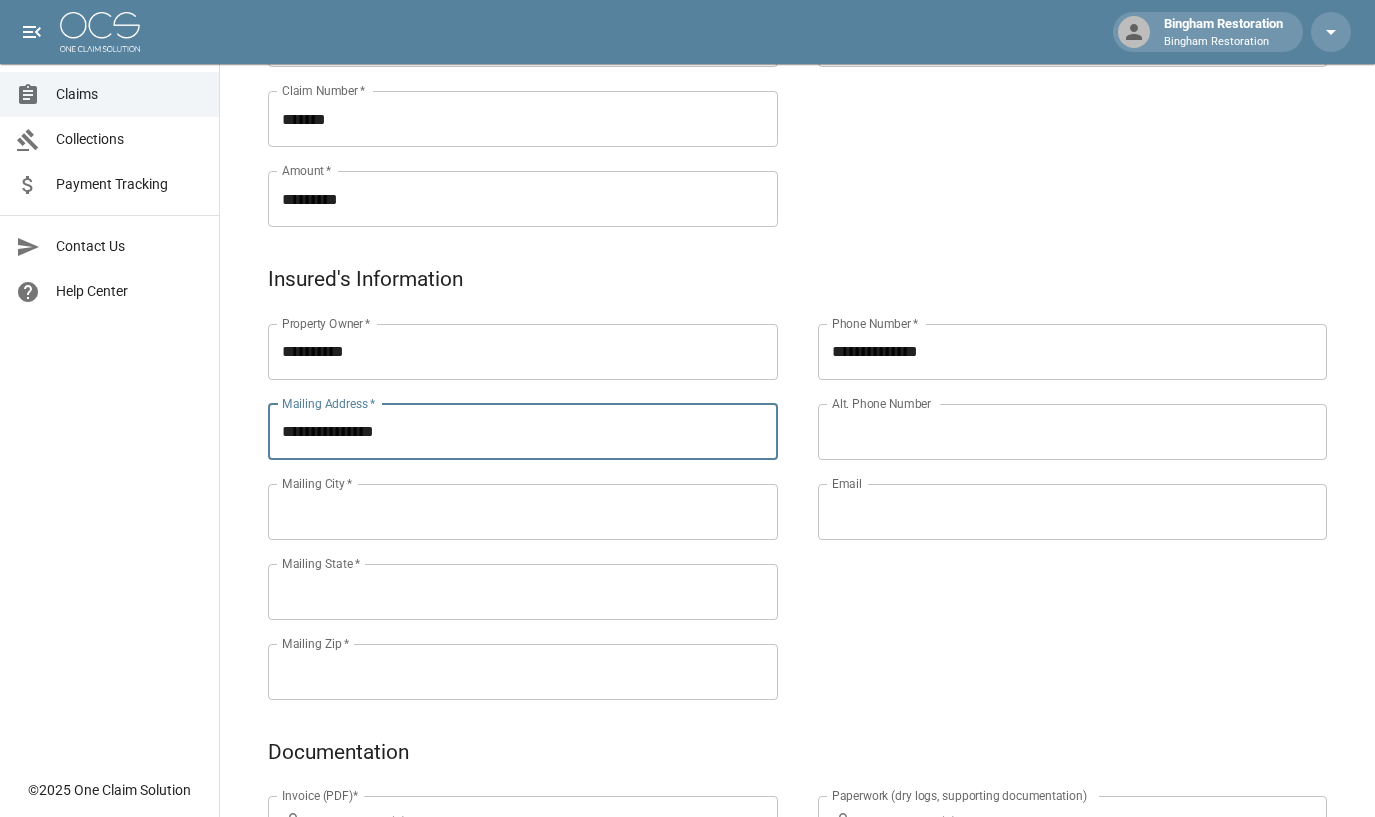 type on "**********" 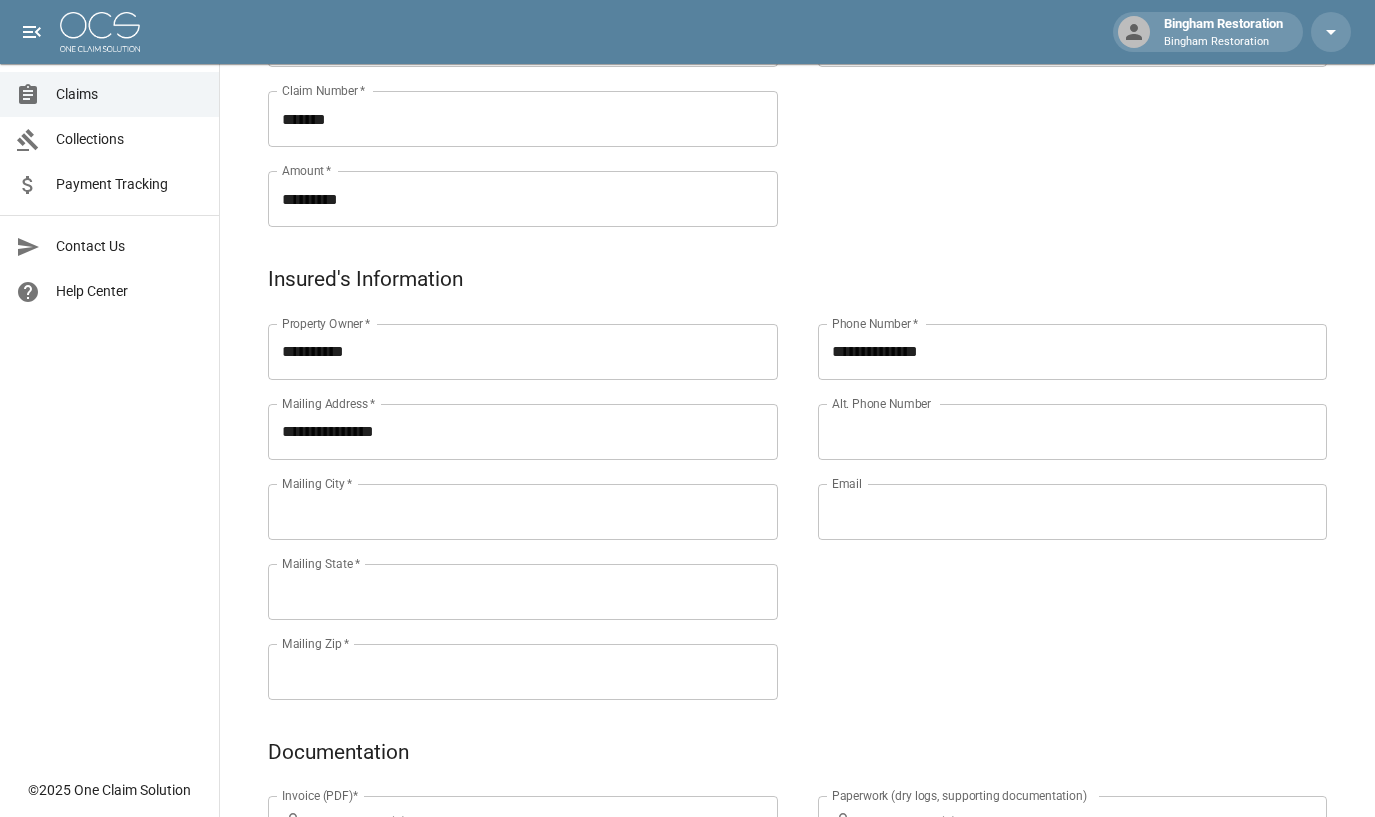 click on "Mailing City   *" at bounding box center [523, 512] 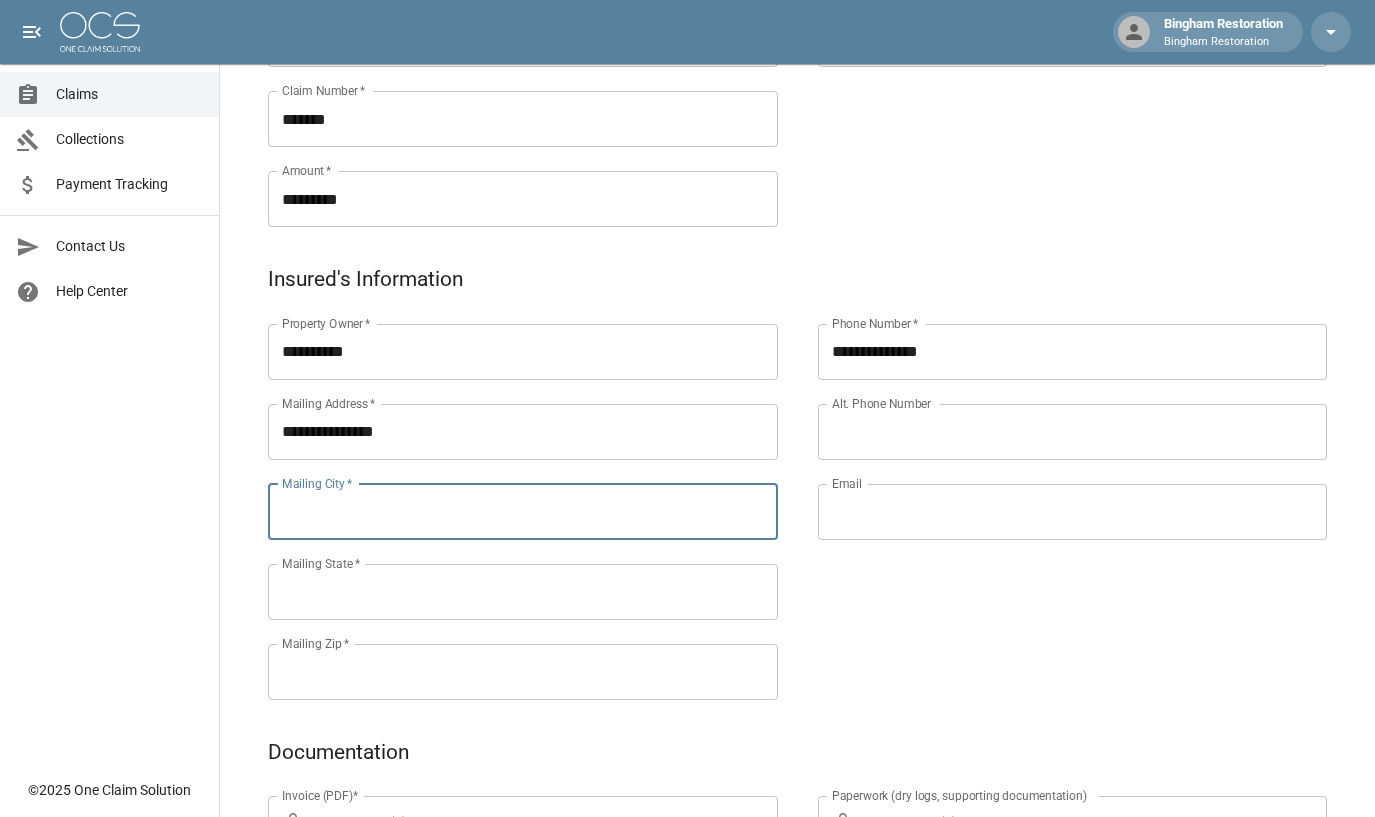 paste on "****" 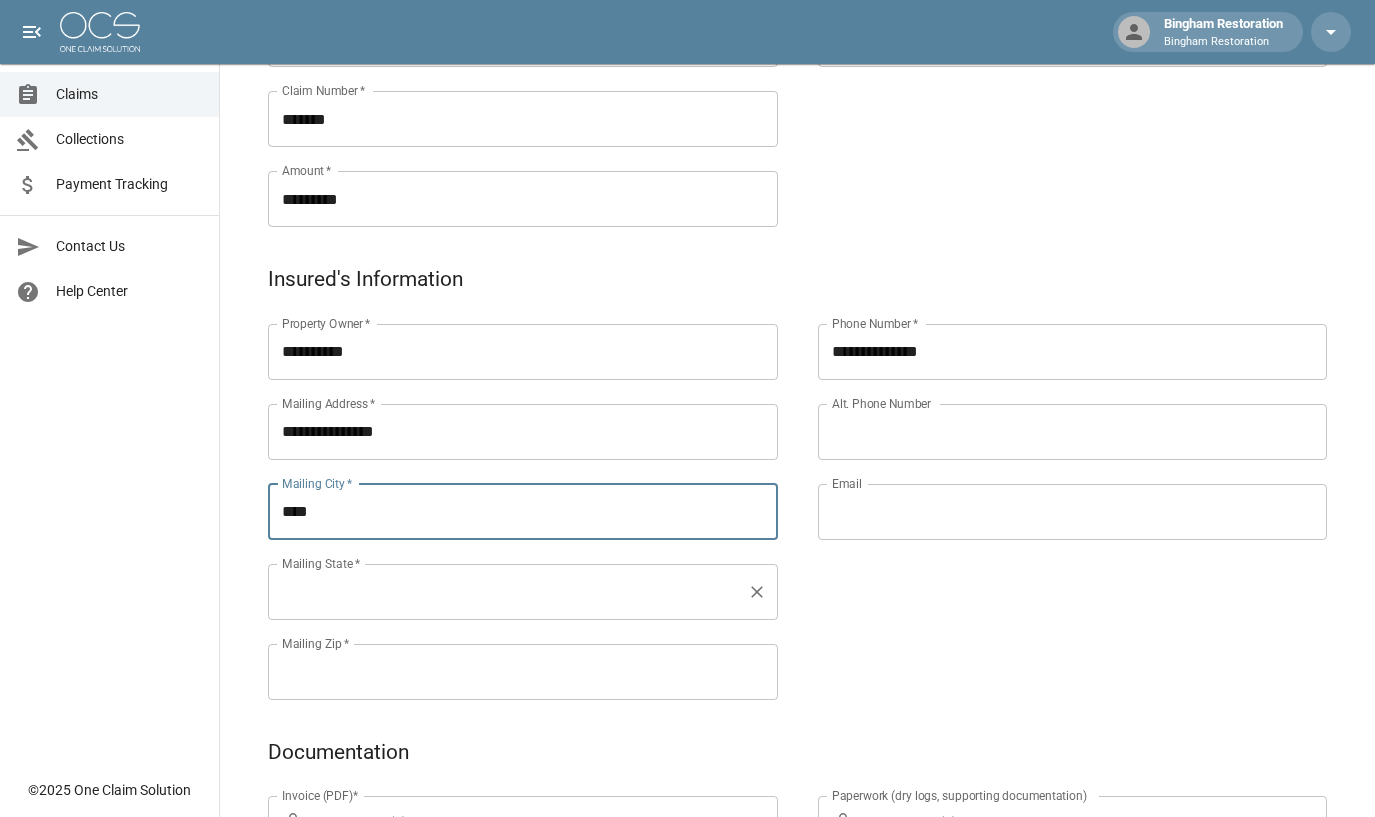 click on "Mailing State   *" at bounding box center (321, 563) 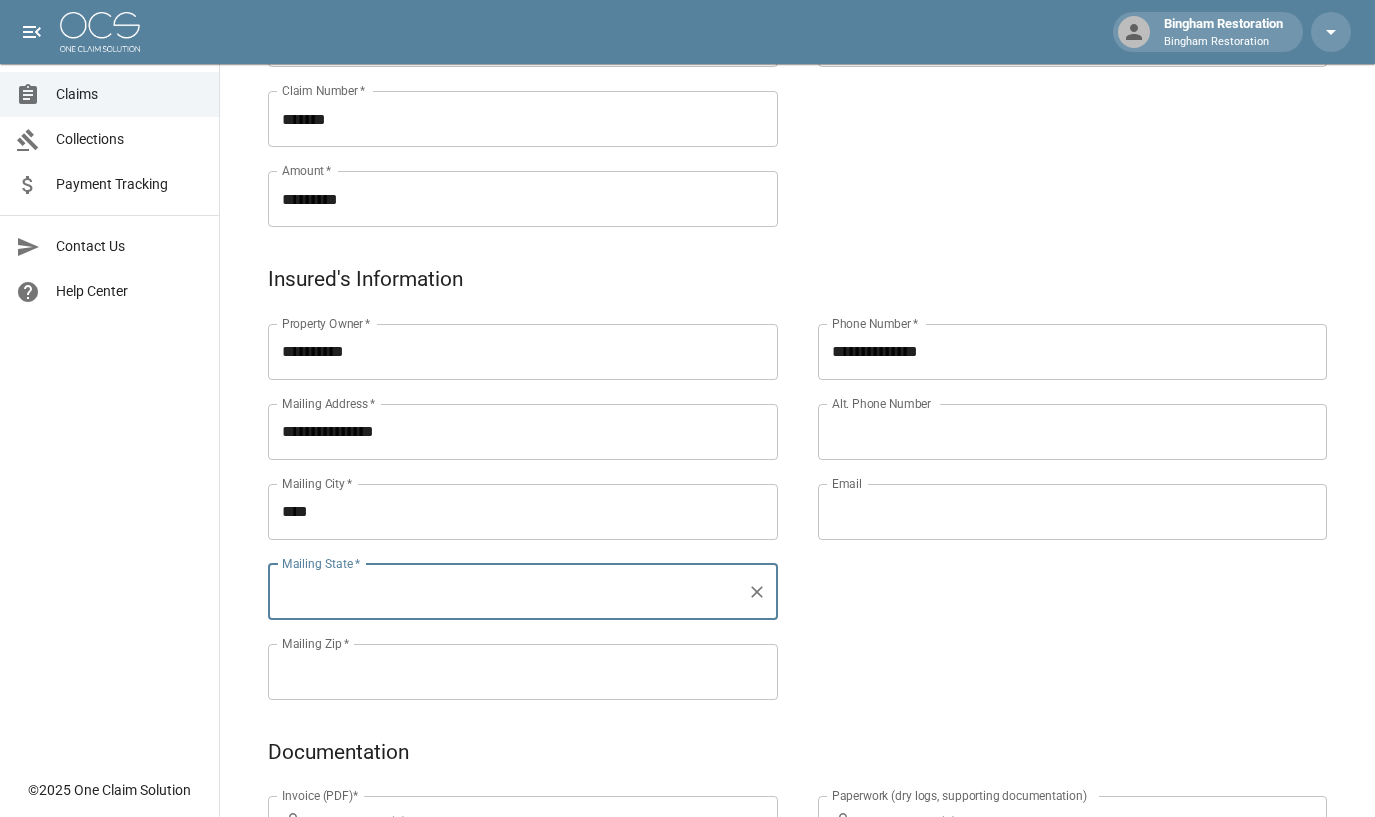 click on "Mailing State   *" at bounding box center (508, 592) 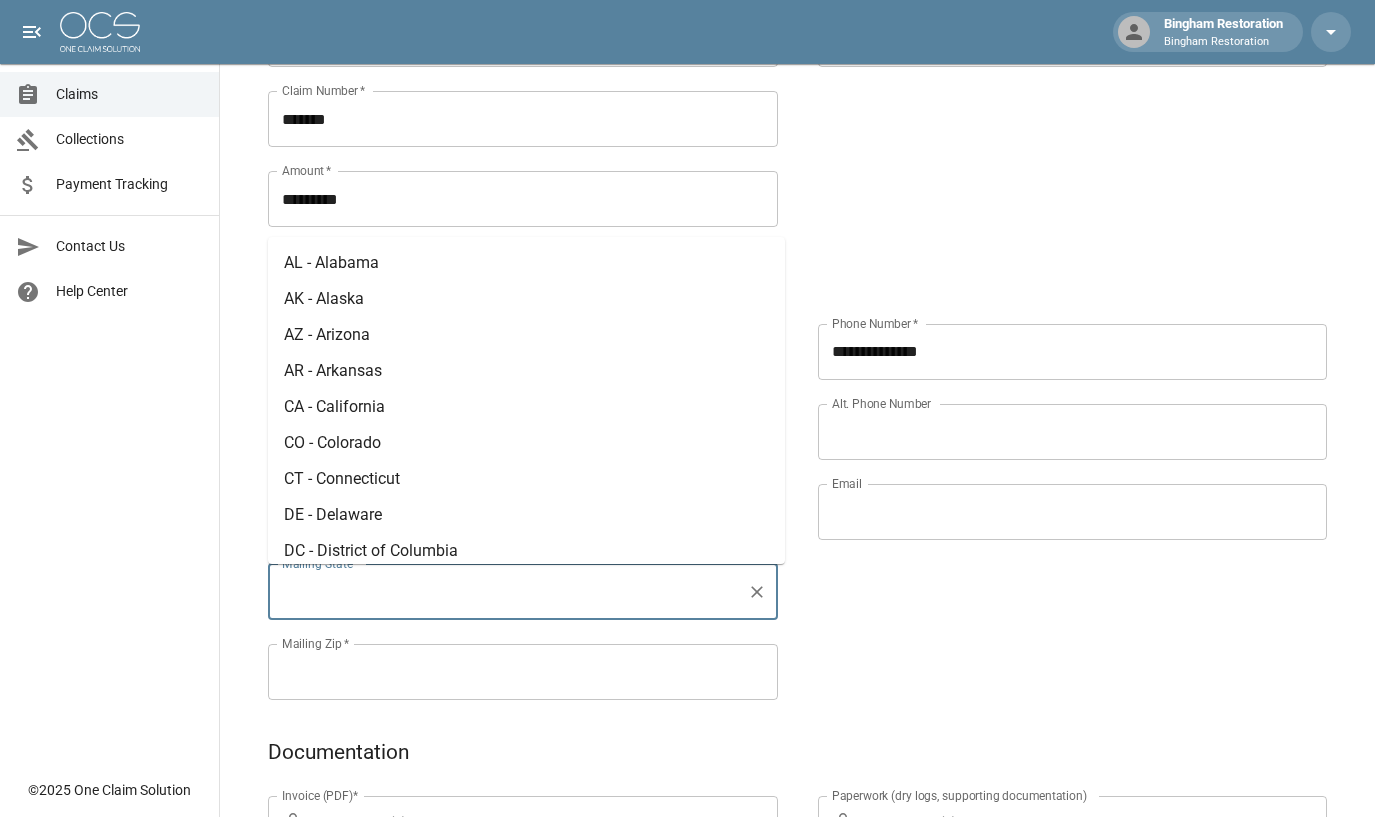 click on "AZ - Arizona" at bounding box center (327, 334) 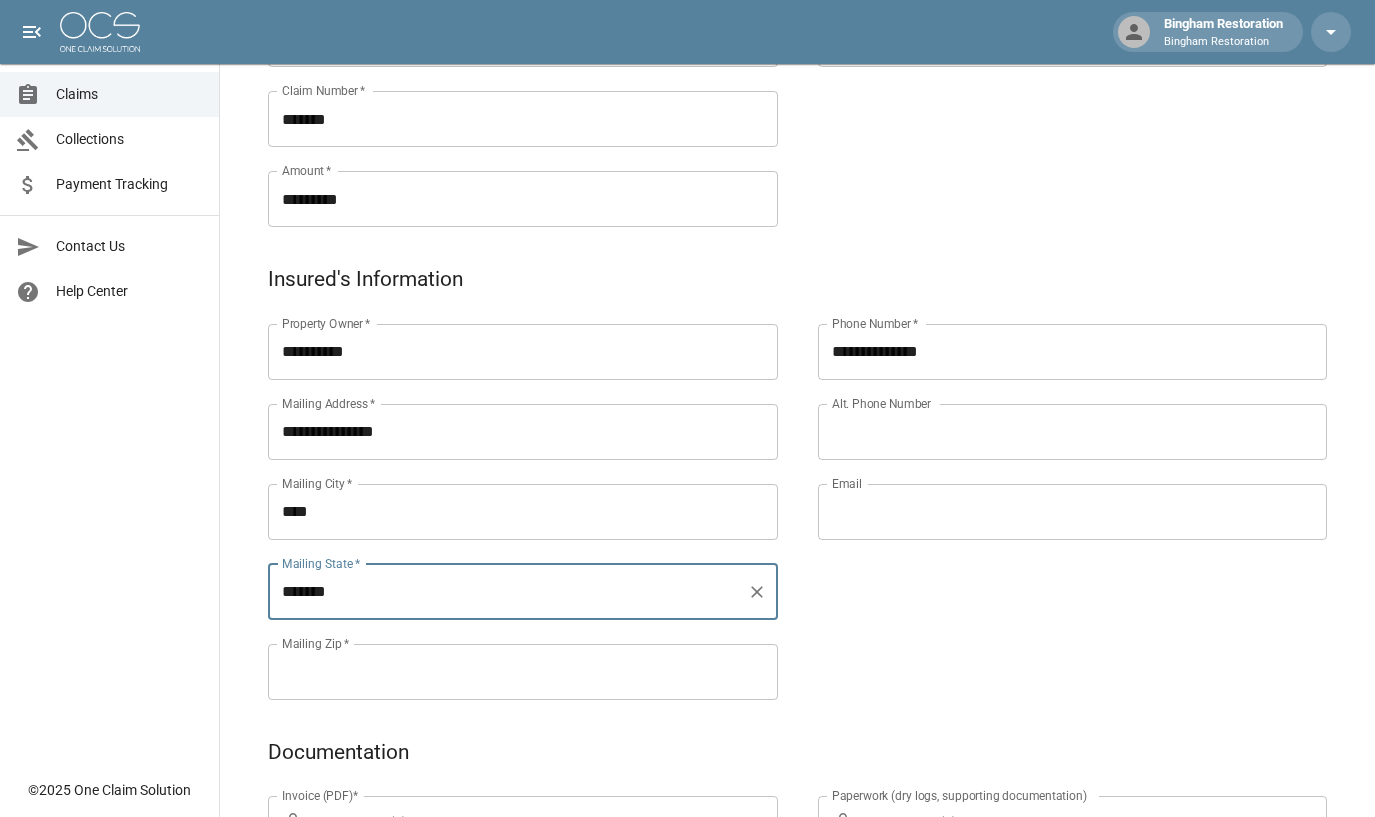 click on "Phone Number   * [PHONE] Phone Number   * Alt. Phone Number Alt. Phone Number Email Email" at bounding box center [1053, 488] 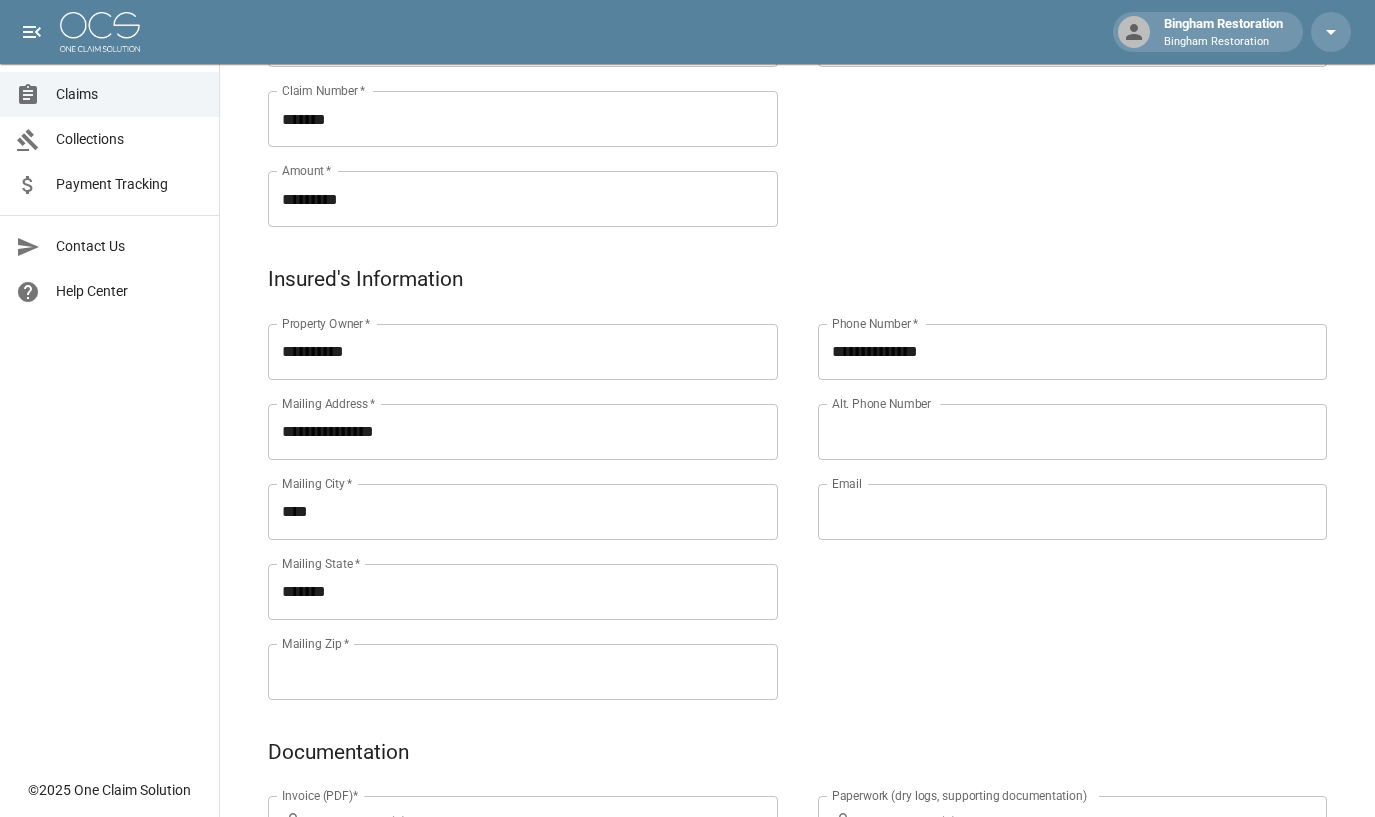 click on "Mailing Zip   *" at bounding box center [523, 672] 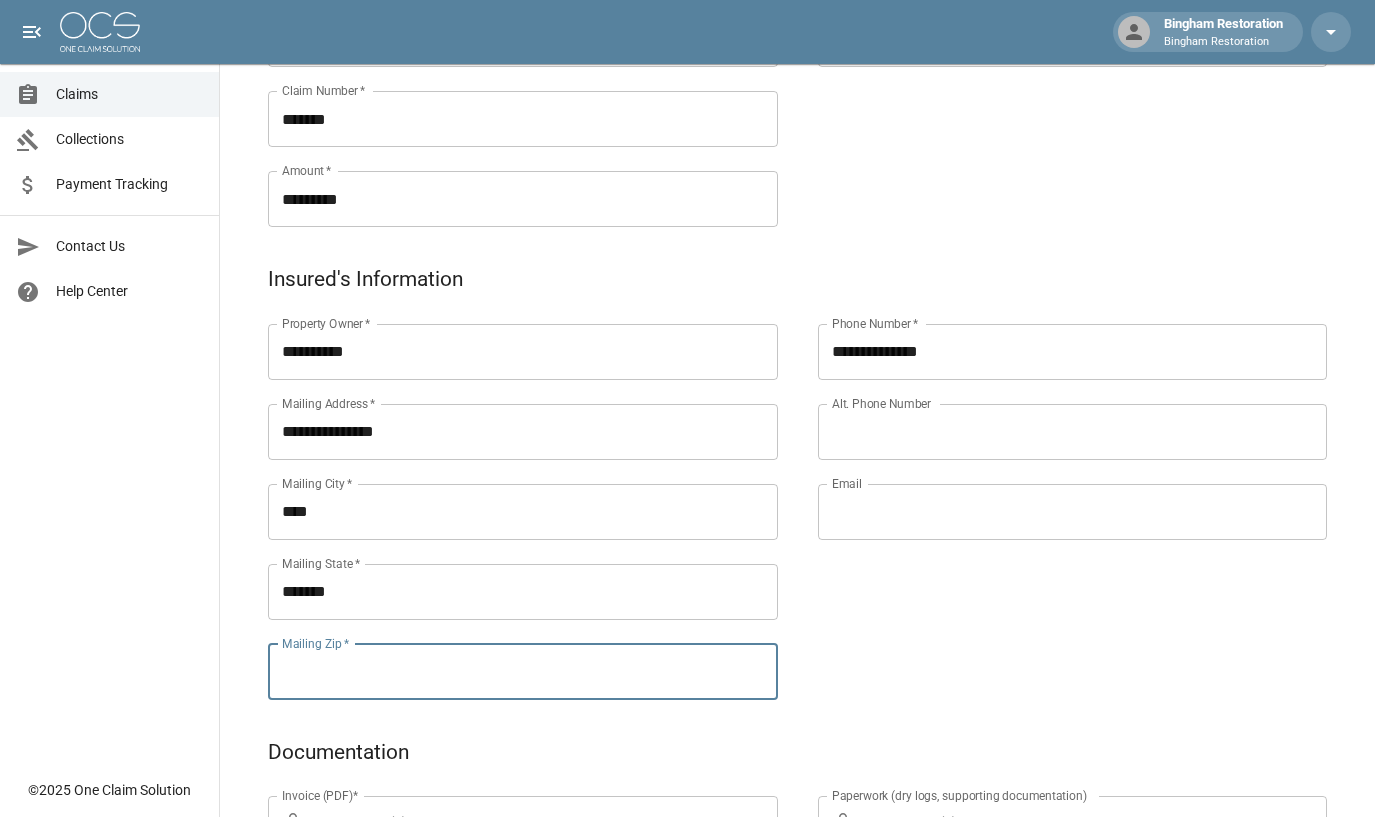 paste on "*****" 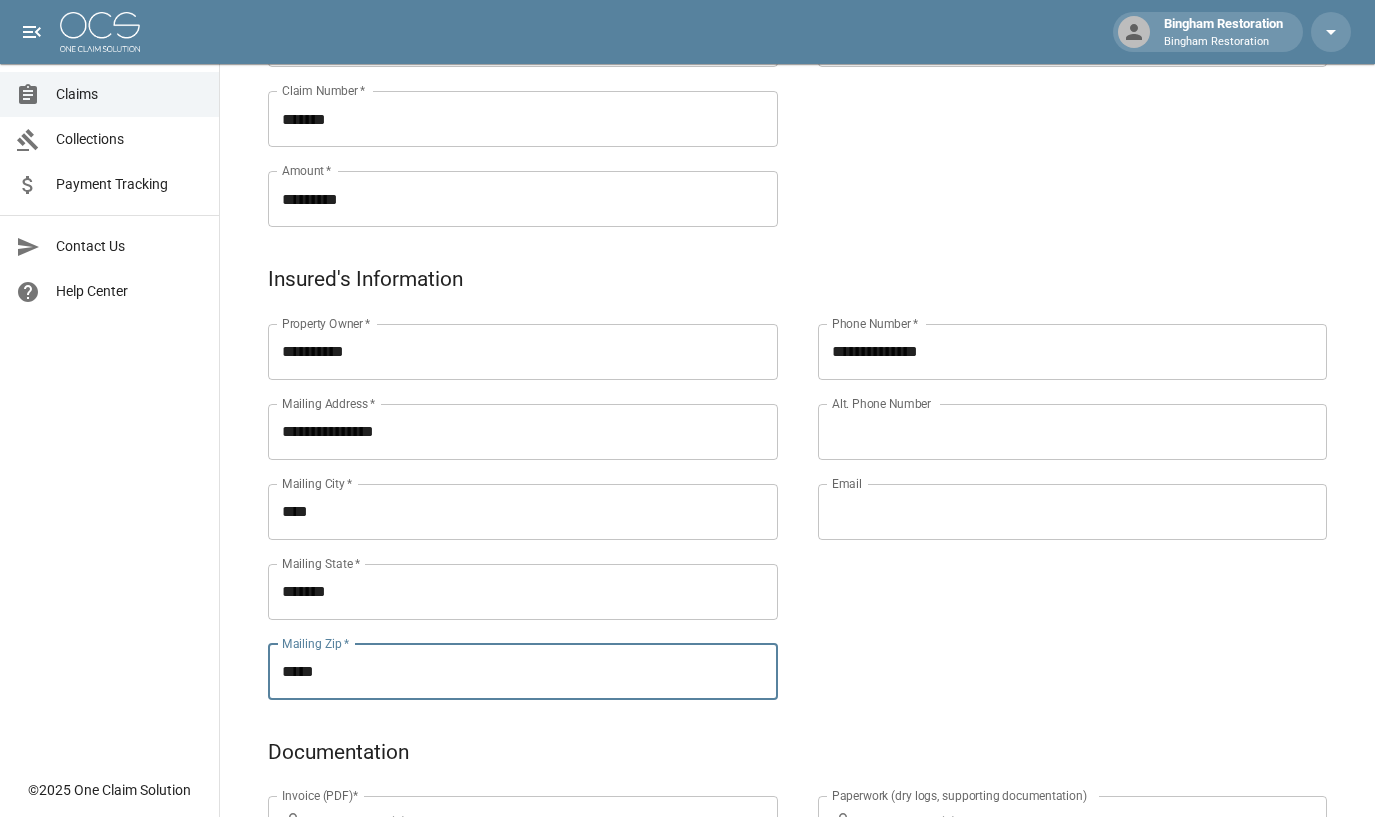 type on "*****" 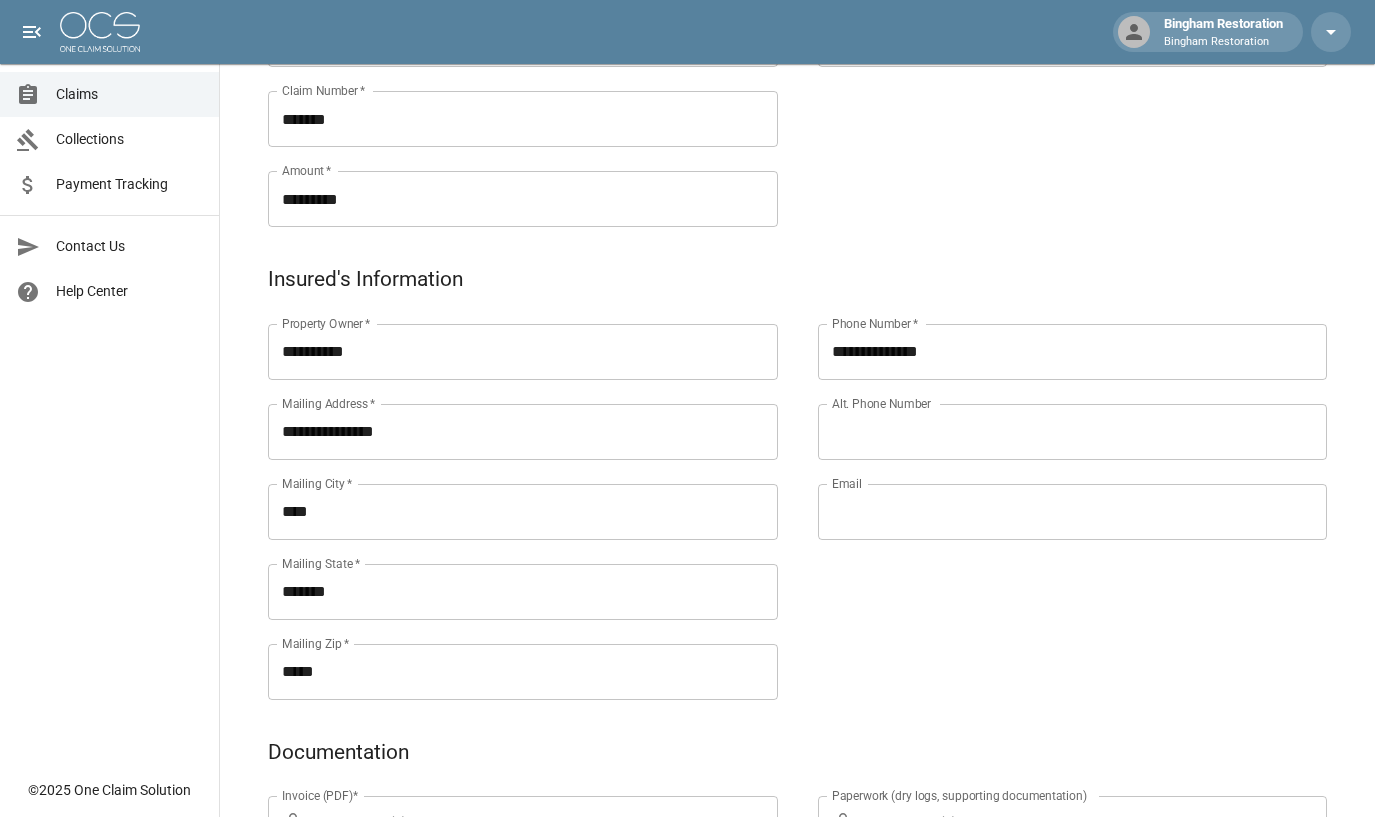 click on "Email" at bounding box center [1073, 512] 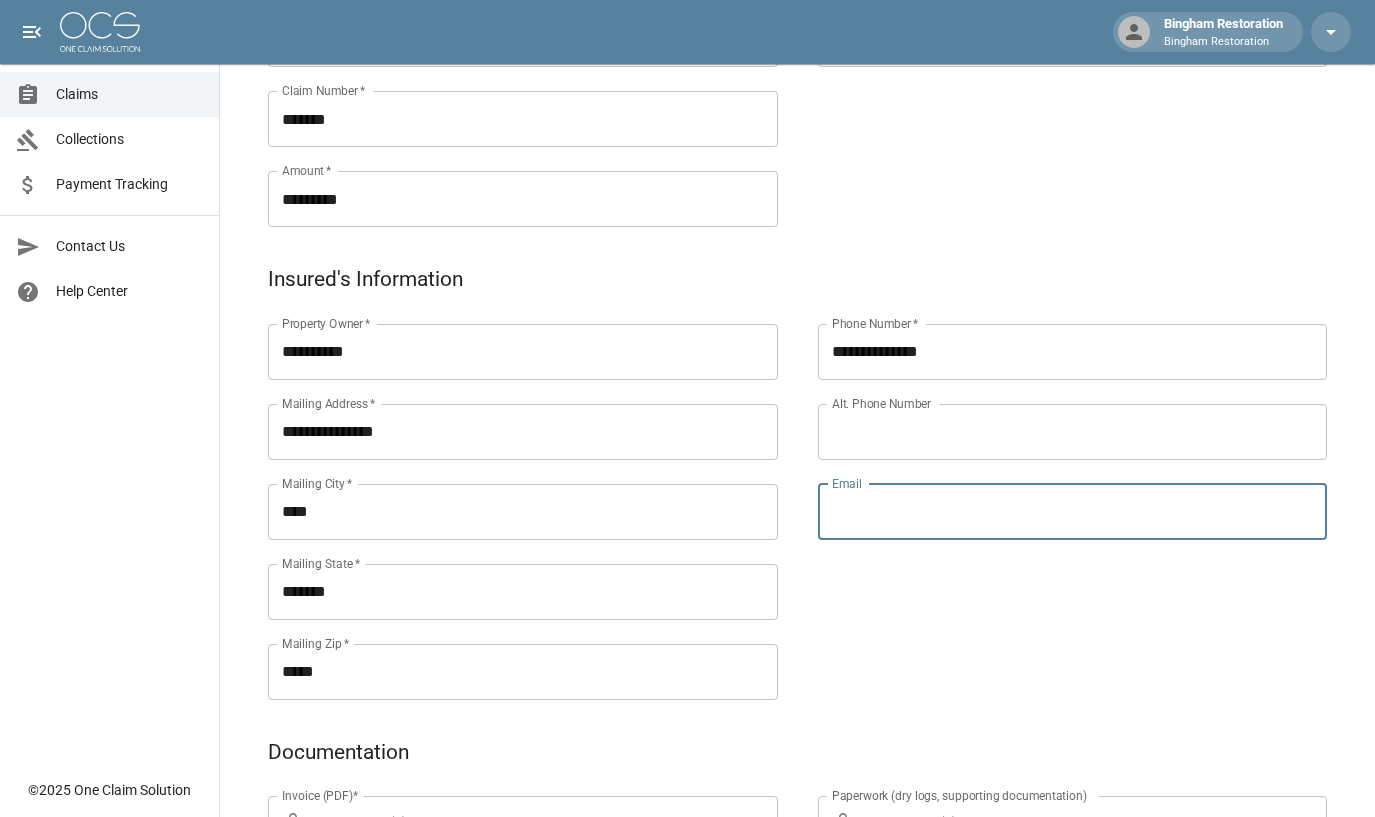 paste on "**********" 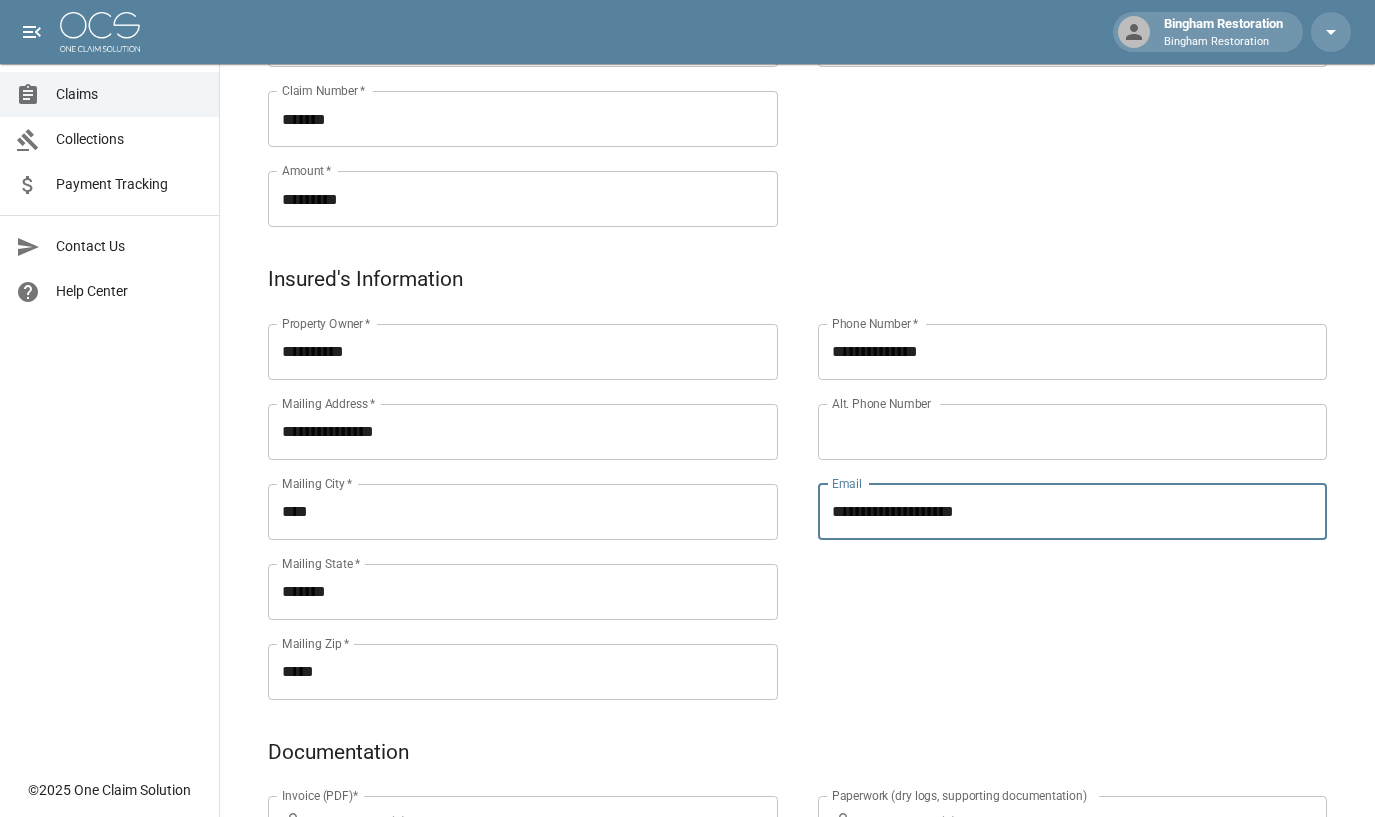 type on "**********" 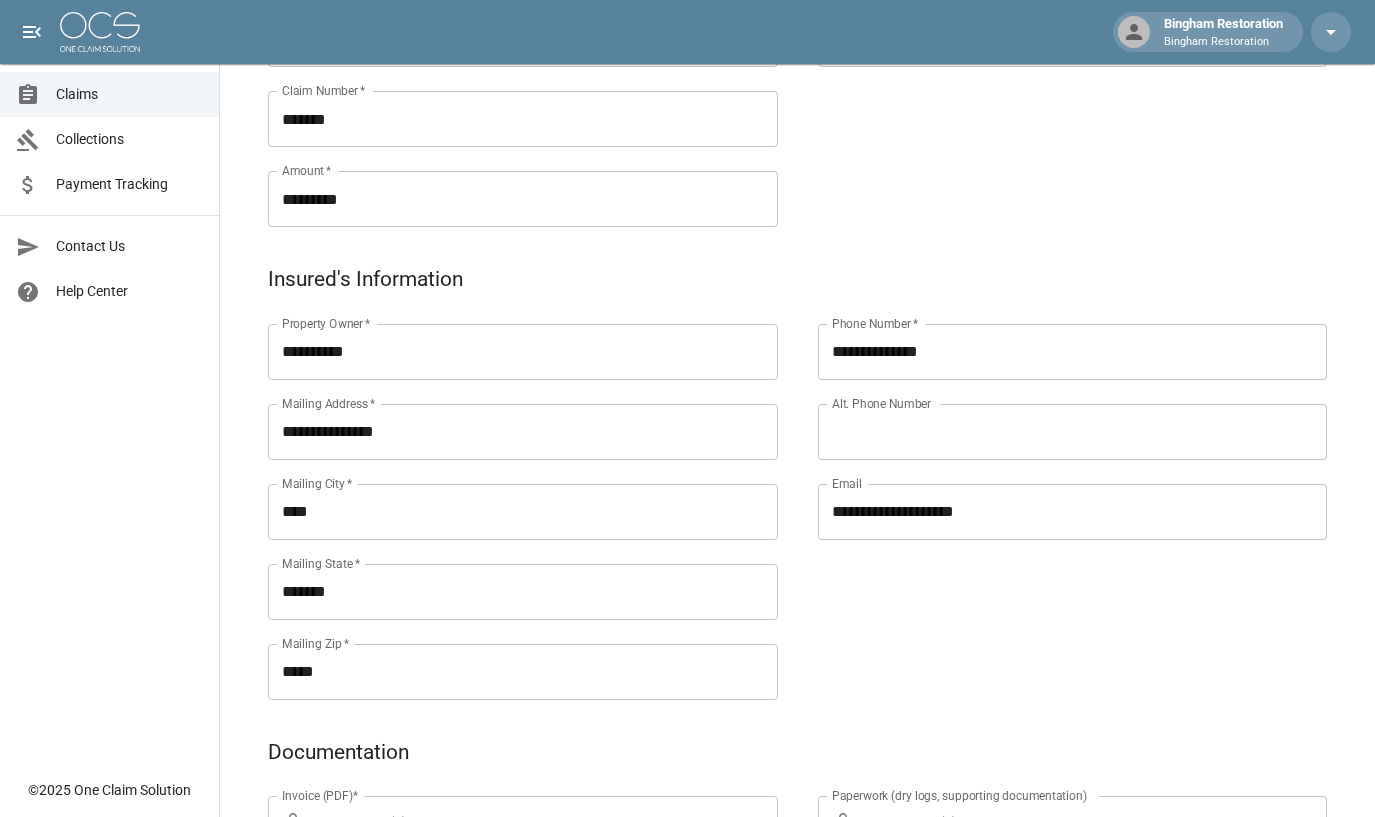 click on "**********" at bounding box center (1053, 488) 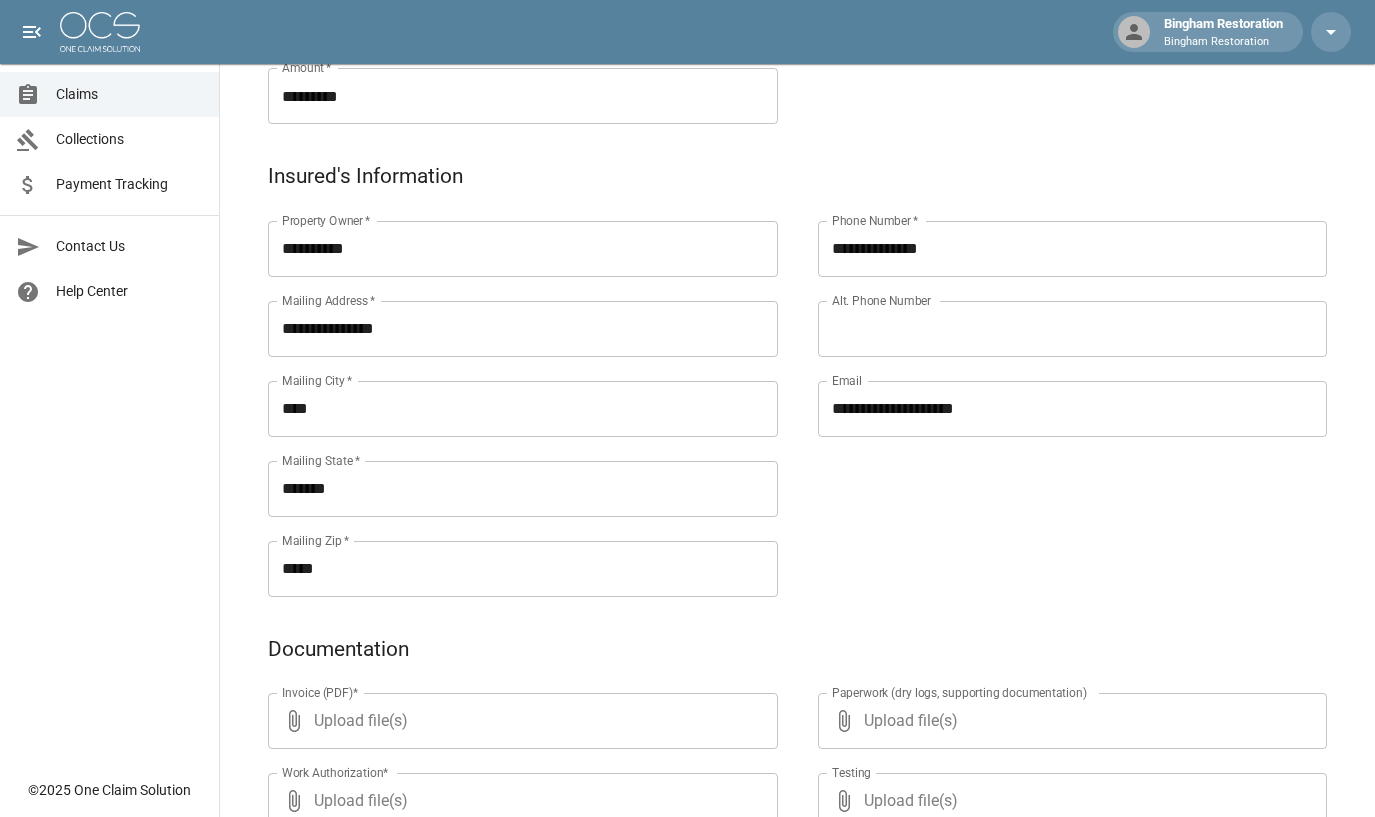 scroll, scrollTop: 800, scrollLeft: 0, axis: vertical 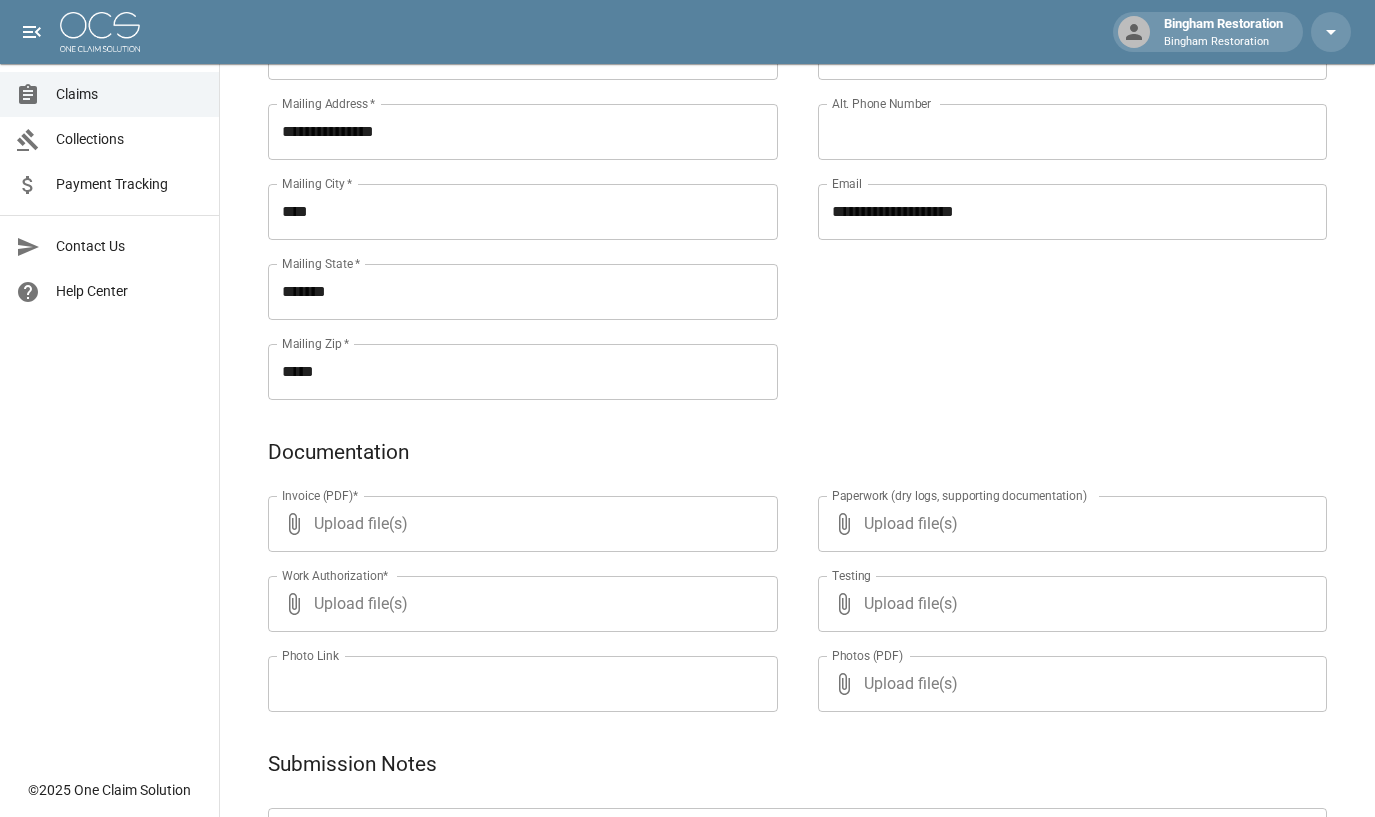 click on "Upload file(s)" at bounding box center (519, 524) 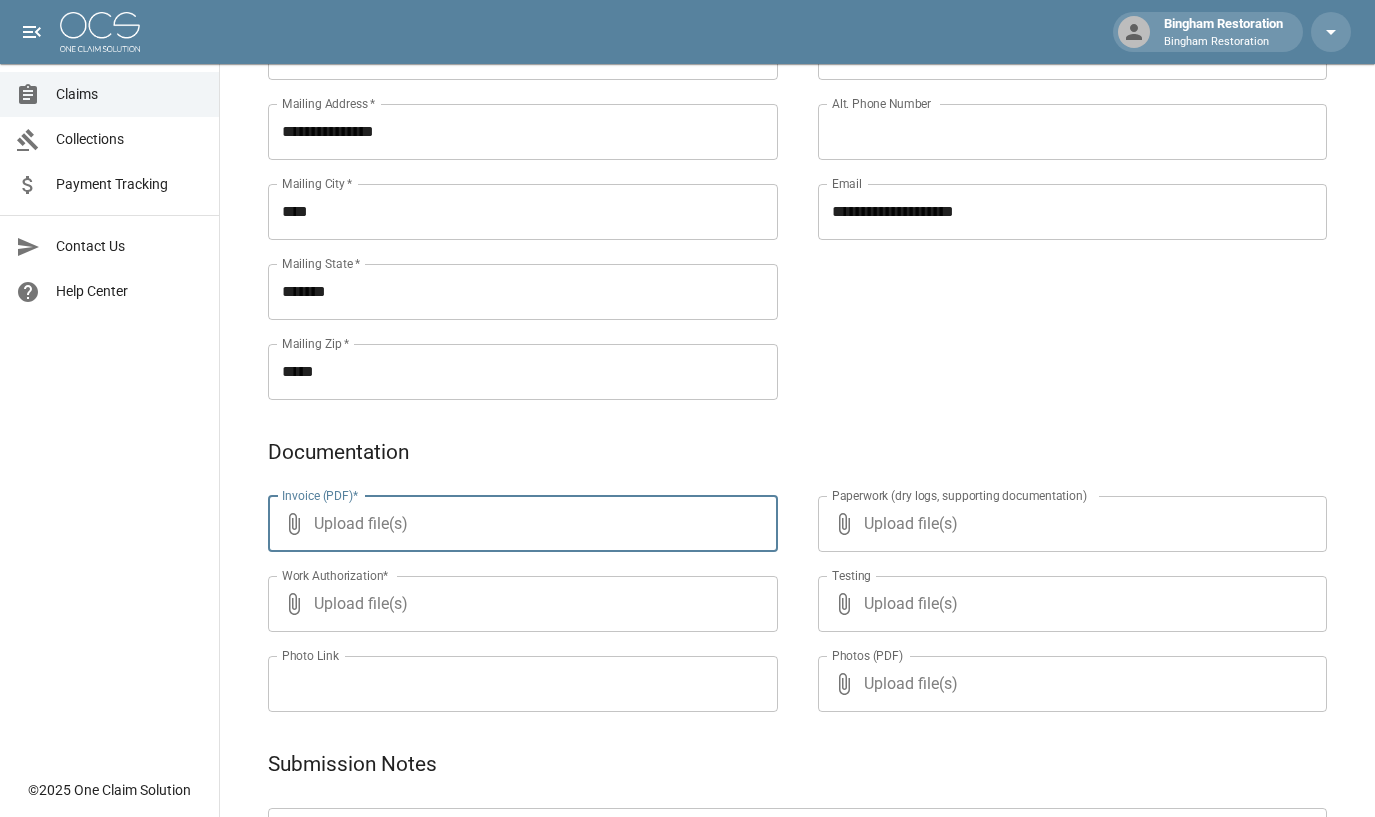 type on "**********" 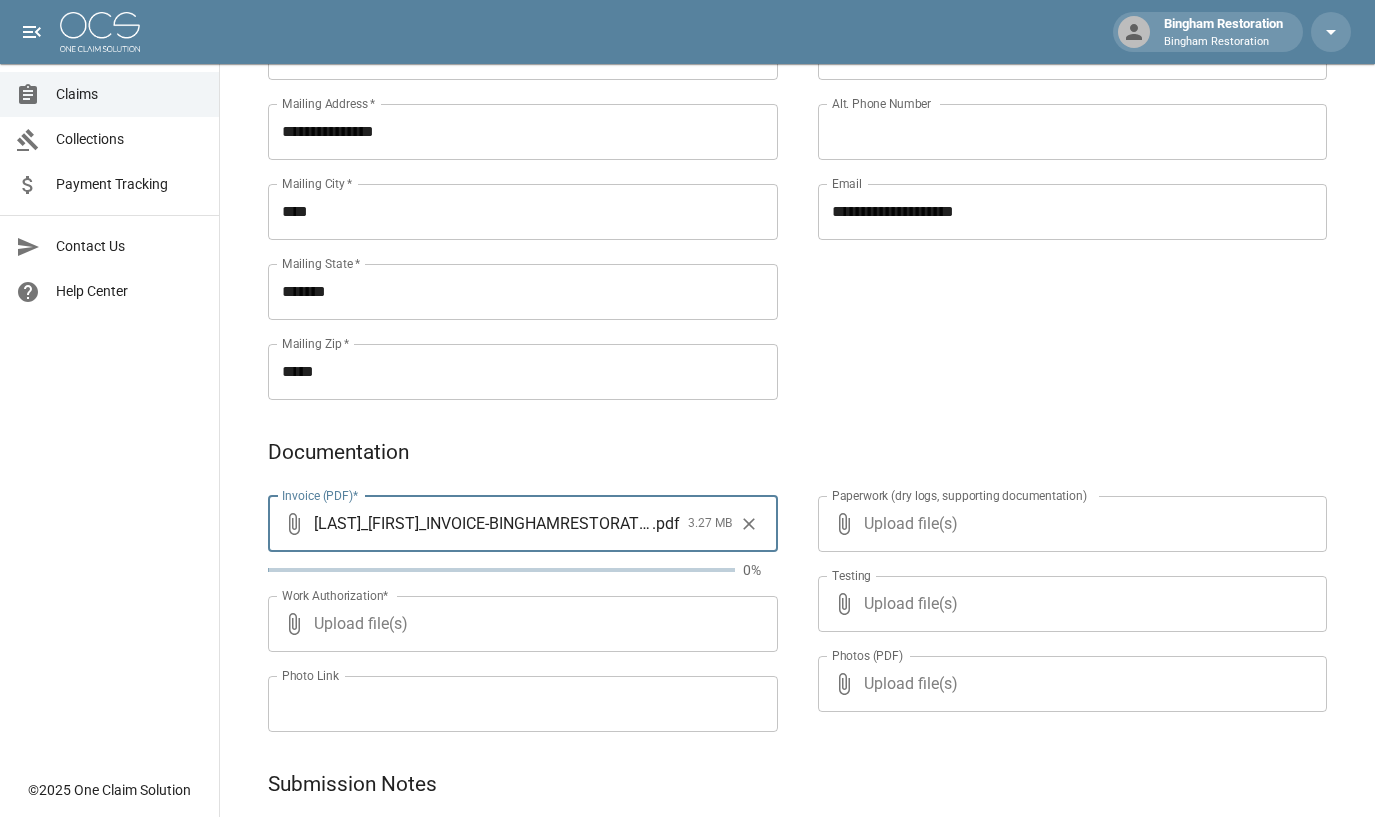 click on "Upload file(s)" at bounding box center [1069, 524] 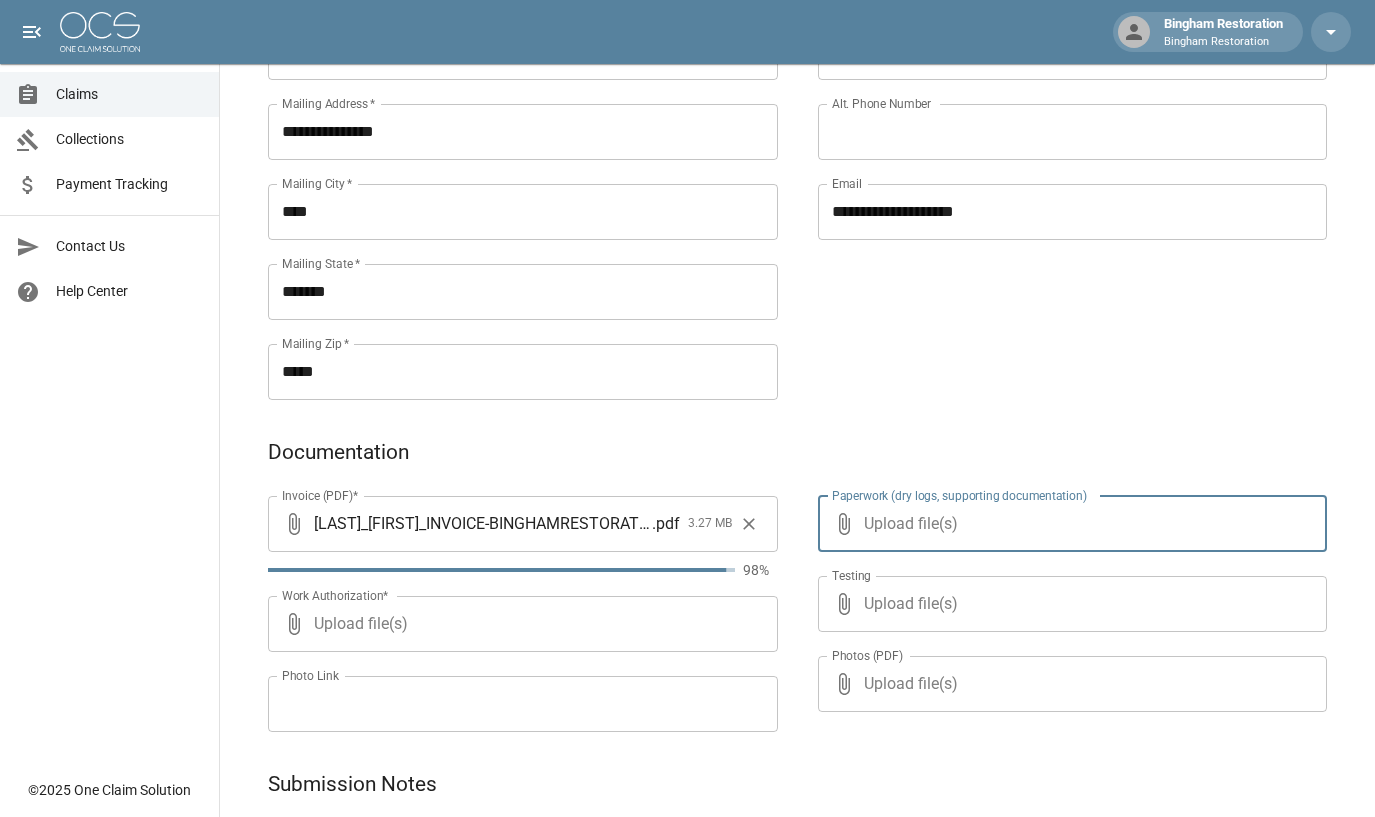 type on "**********" 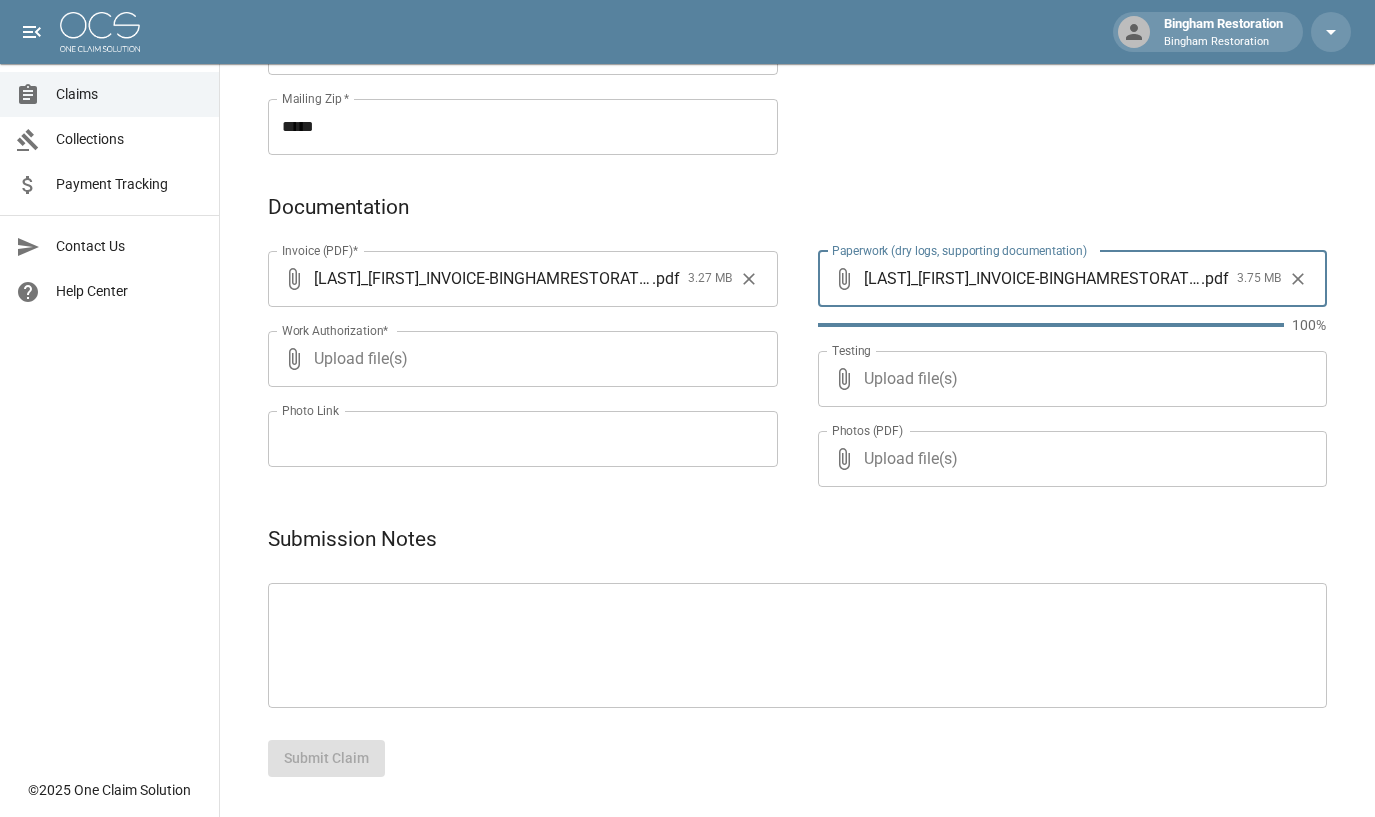 scroll, scrollTop: 1025, scrollLeft: 0, axis: vertical 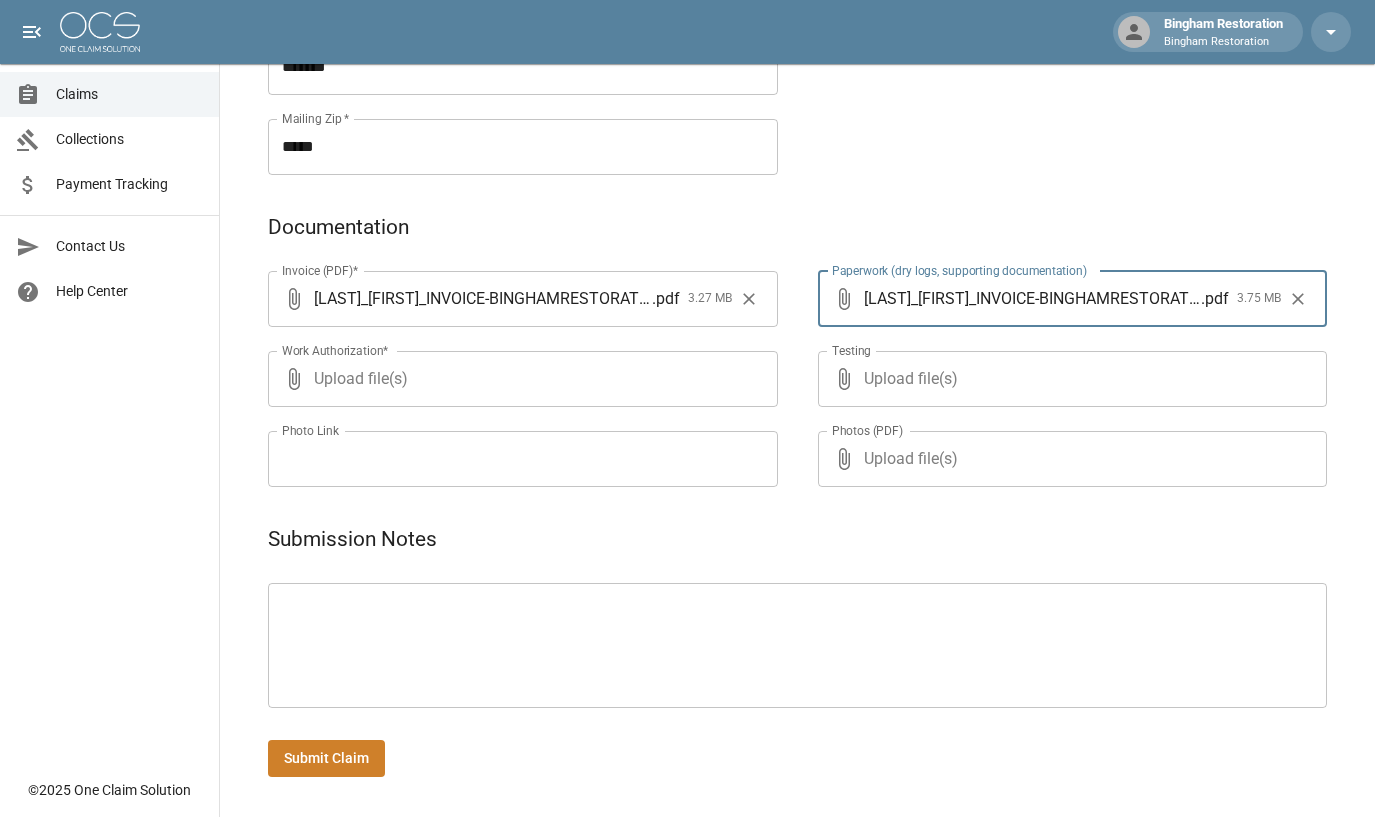 click on "Submit Claim" at bounding box center [326, 758] 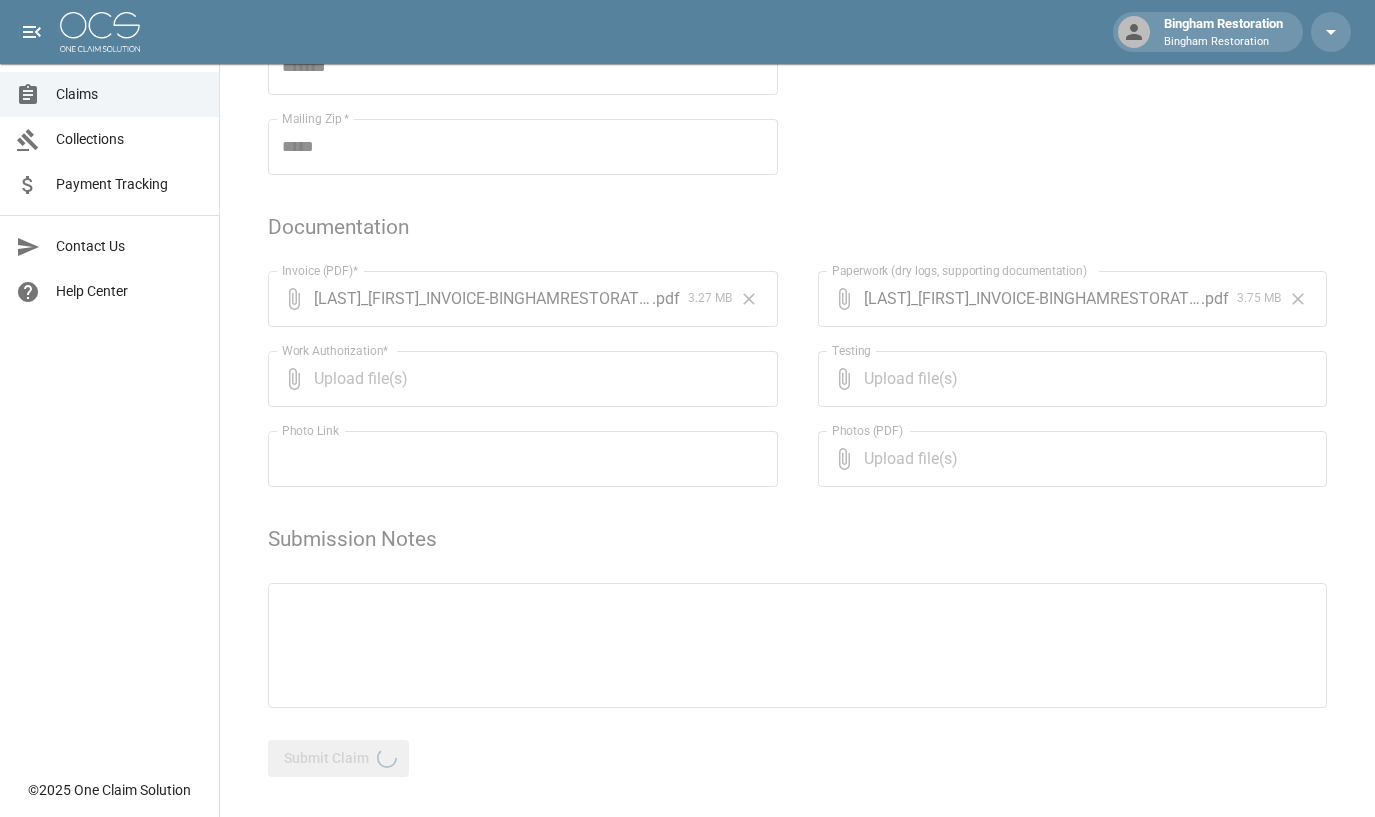 scroll, scrollTop: 0, scrollLeft: 0, axis: both 